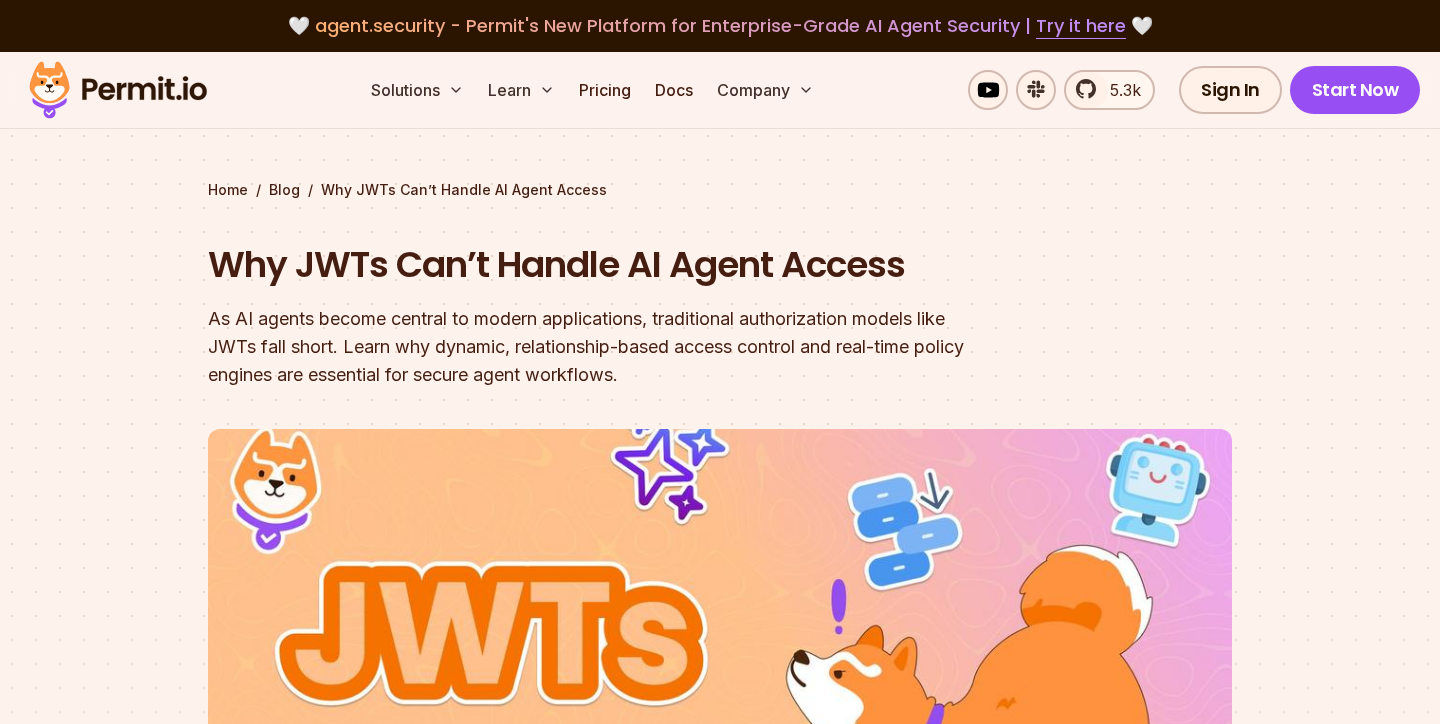 scroll, scrollTop: 1217, scrollLeft: 0, axis: vertical 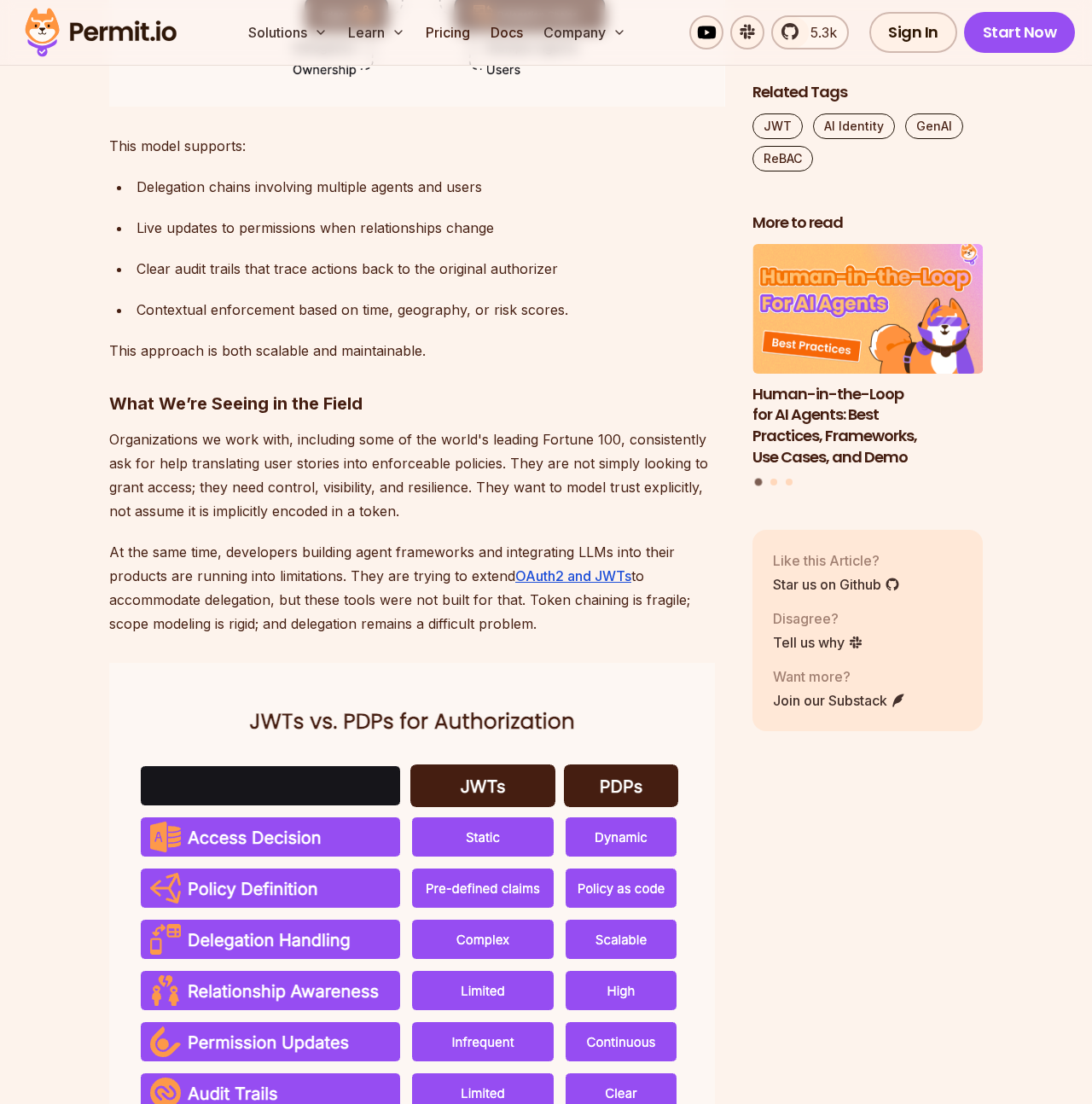 click on "Organizations we work with, including some of the world's leading Fortune 100, consistently ask for help translating user stories into enforceable policies. They are not simply looking to grant access; they need control, visibility, and resilience. They want to model trust explicitly, not assume it is implicitly encoded in a token." at bounding box center [417, 475] 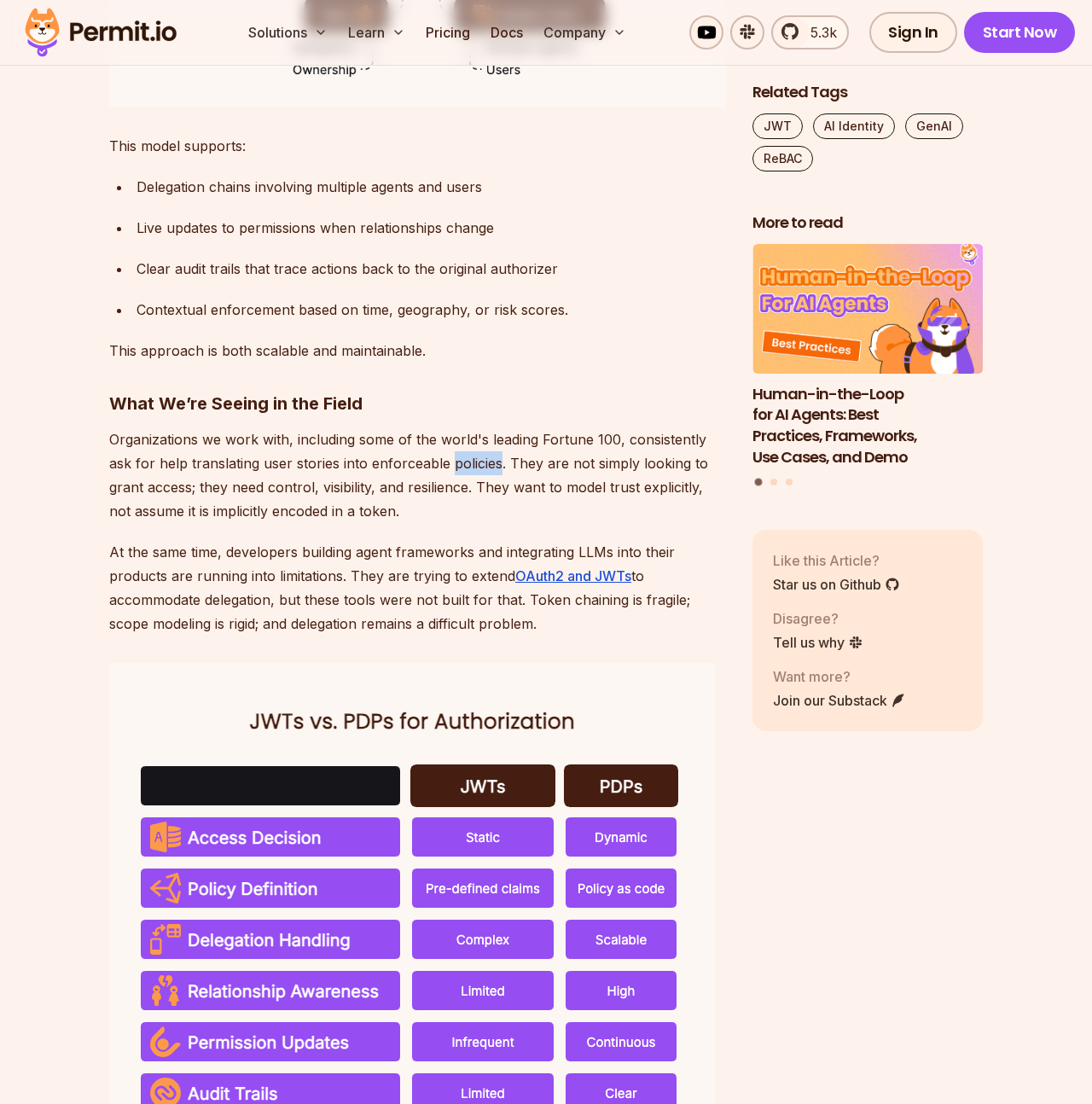 click on "Organizations we work with, including some of the world's leading Fortune 100, consistently ask for help translating user stories into enforceable policies. They are not simply looking to grant access; they need control, visibility, and resilience. They want to model trust explicitly, not assume it is implicitly encoded in a token." at bounding box center (417, 475) 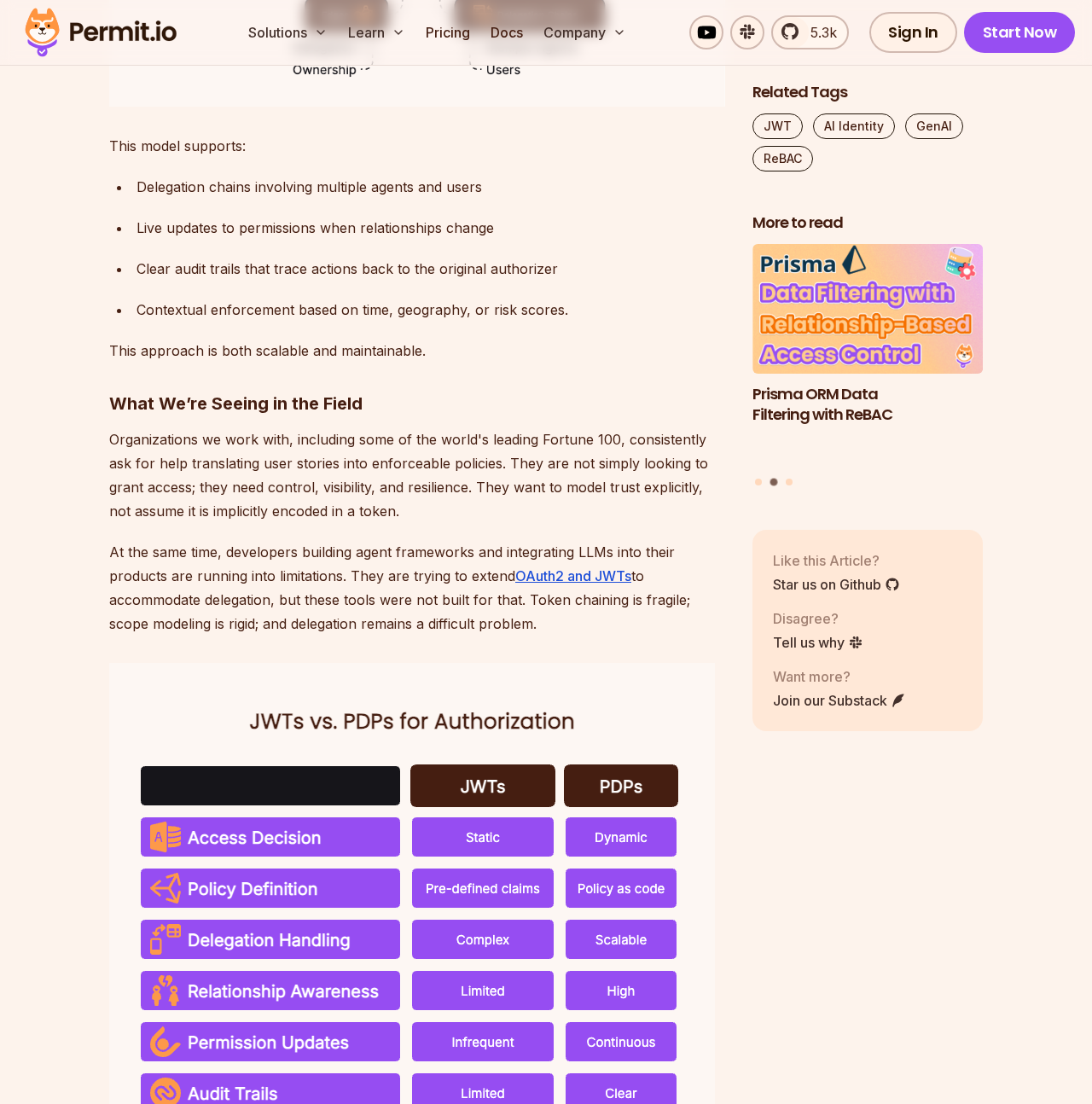 click on "Organizations we work with, including some of the world's leading Fortune 100, consistently ask for help translating user stories into enforceable policies. They are not simply looking to grant access; they need control, visibility, and resilience. They want to model trust explicitly, not assume it is implicitly encoded in a token." at bounding box center [417, 475] 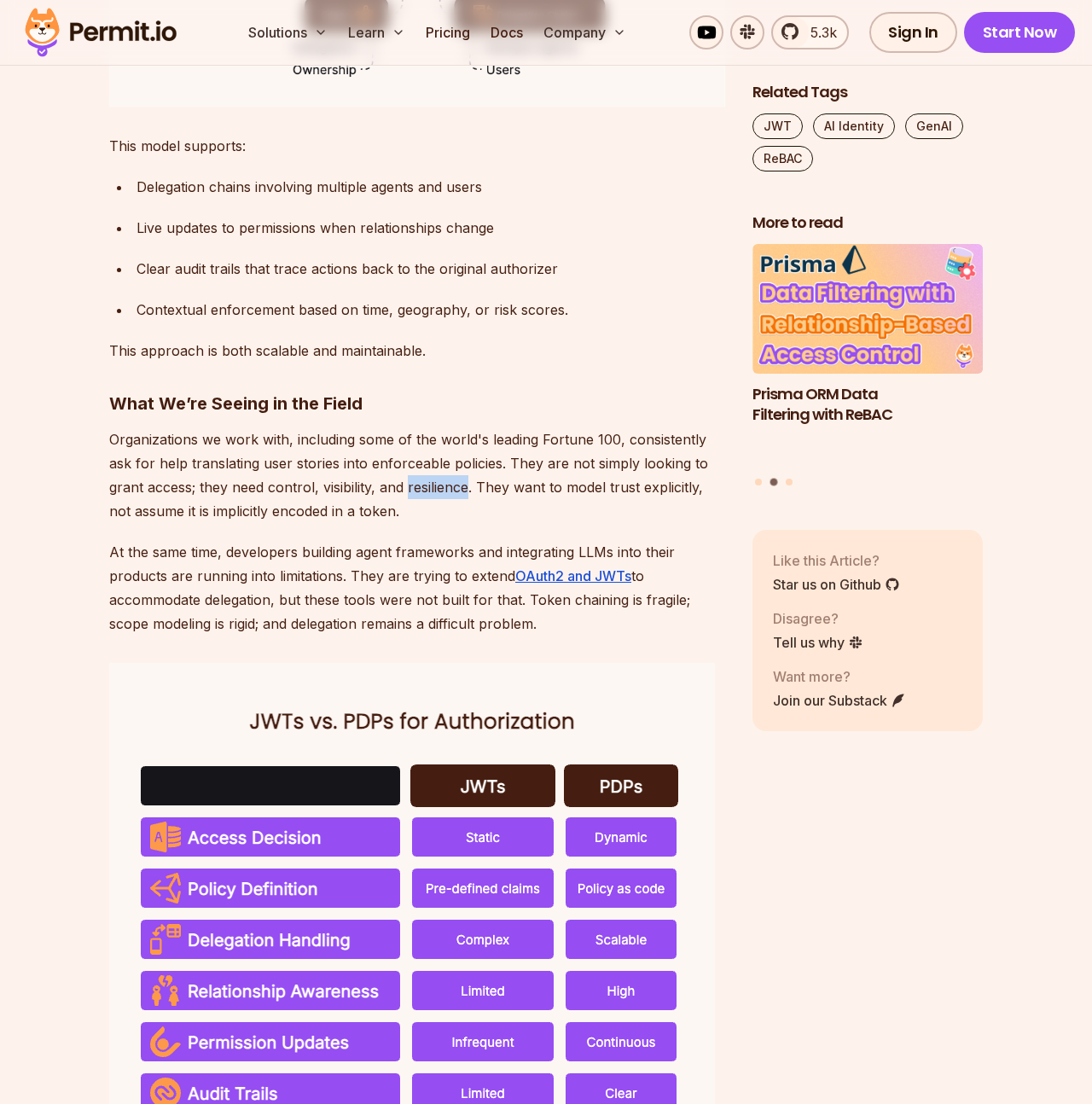 click on "Organizations we work with, including some of the world's leading Fortune 100, consistently ask for help translating user stories into enforceable policies. They are not simply looking to grant access; they need control, visibility, and resilience. They want to model trust explicitly, not assume it is implicitly encoded in a token." at bounding box center (417, 475) 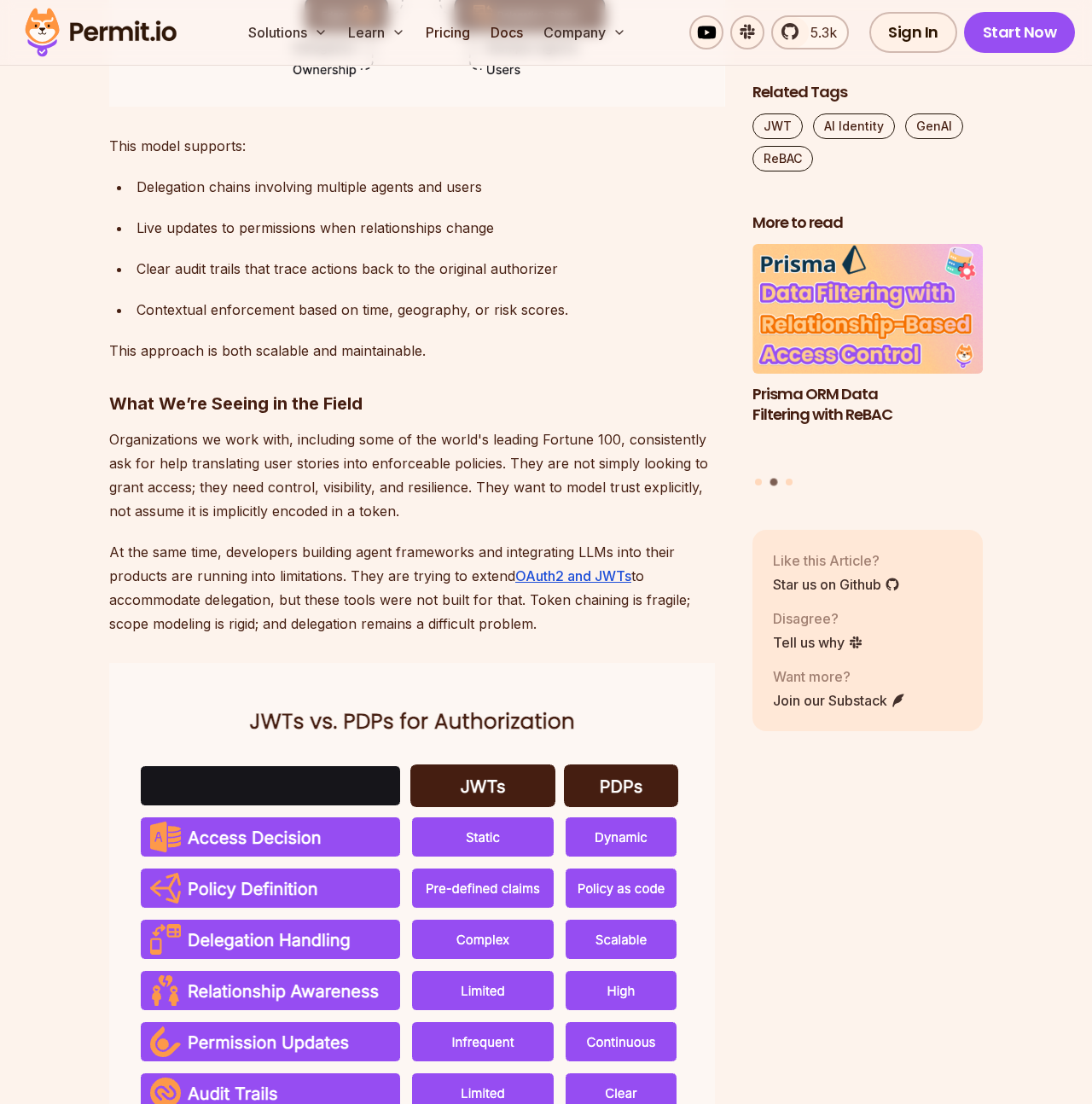 click on "Organizations we work with, including some of the world's leading Fortune 100, consistently ask for help translating user stories into enforceable policies. They are not simply looking to grant access; they need control, visibility, and resilience. They want to model trust explicitly, not assume it is implicitly encoded in a token." at bounding box center [417, 475] 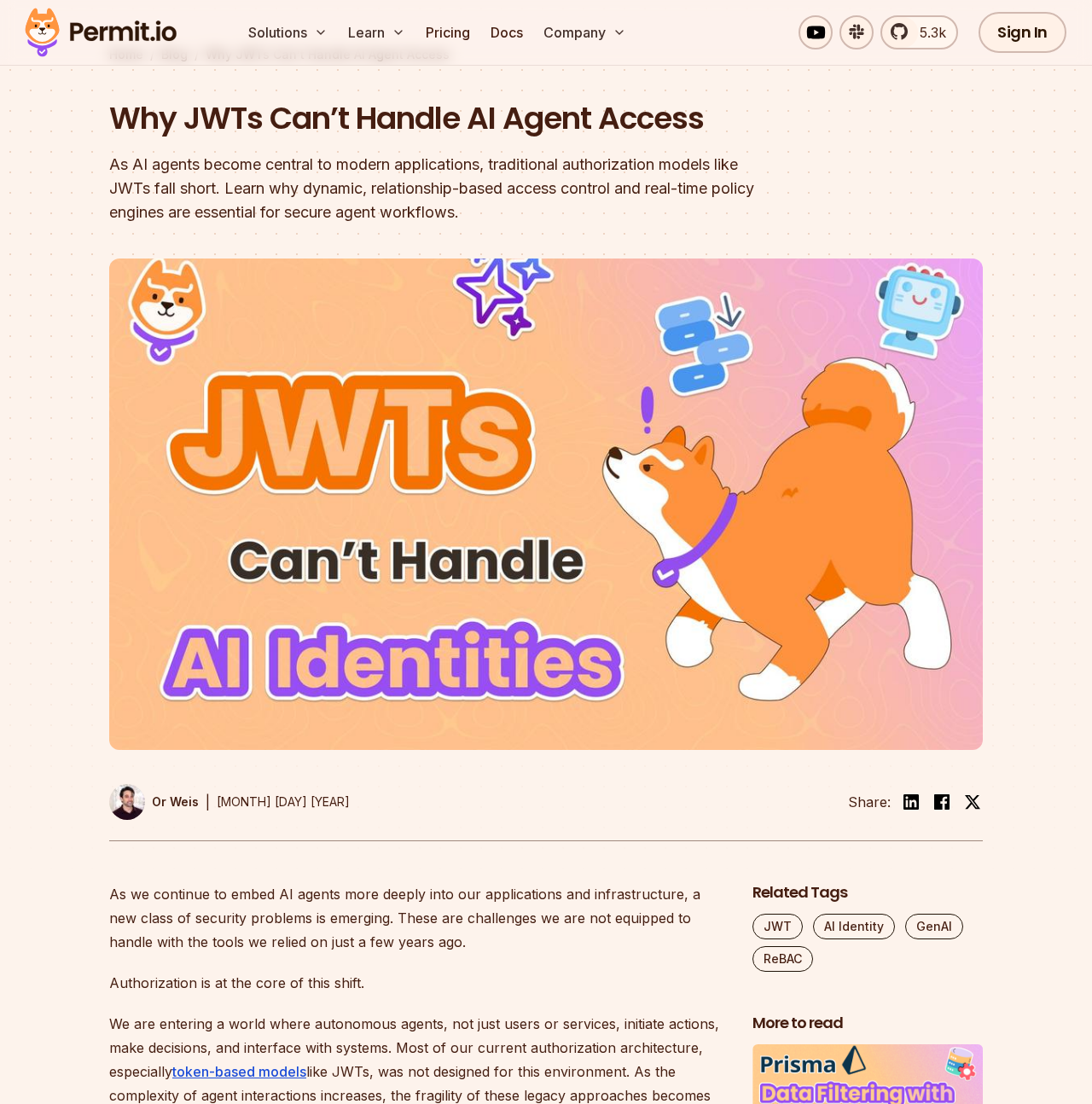 scroll, scrollTop: 104, scrollLeft: 0, axis: vertical 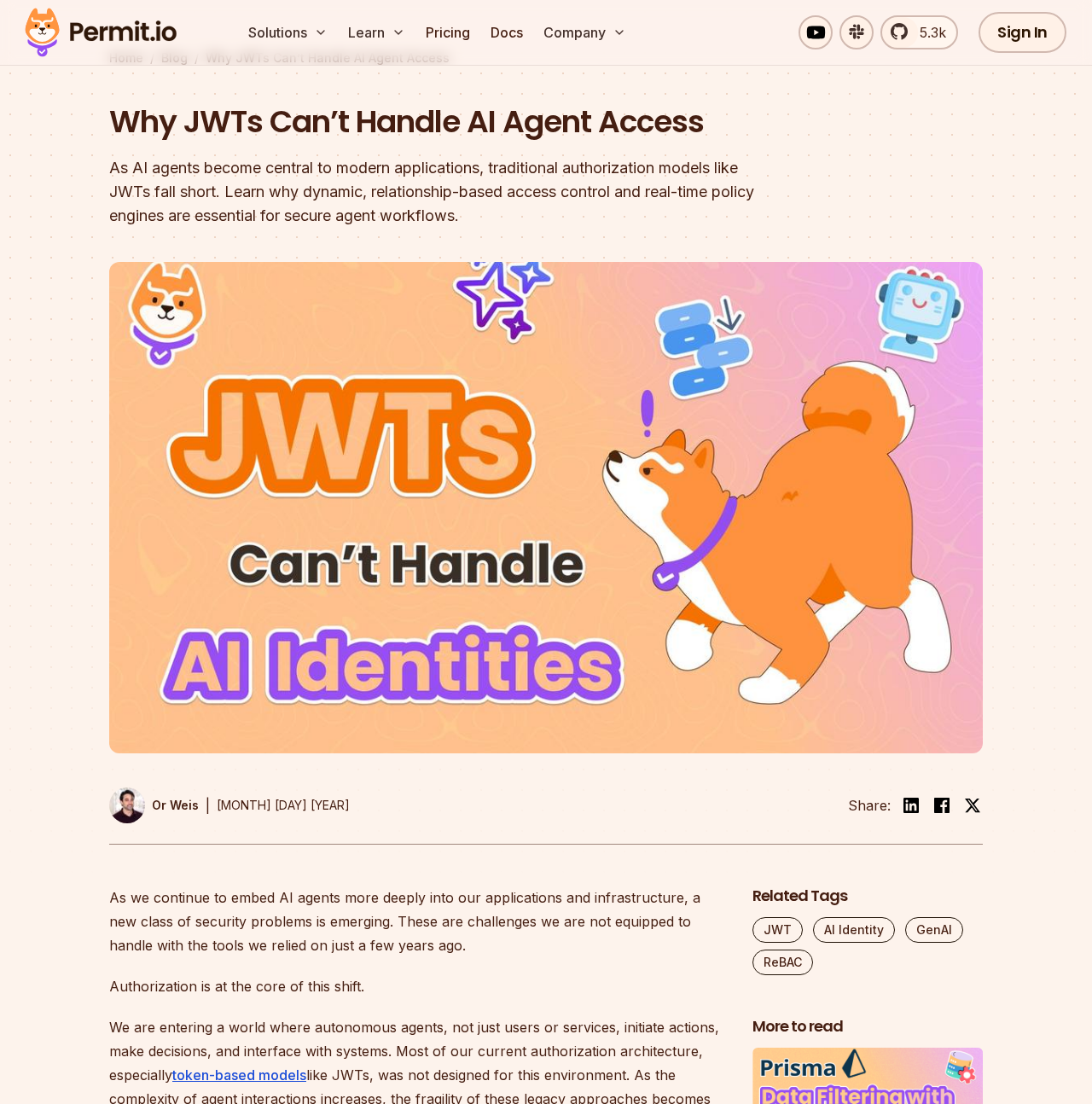 click on "Why JWTs Can’t Handle AI Agent Access" at bounding box center (437, 122) 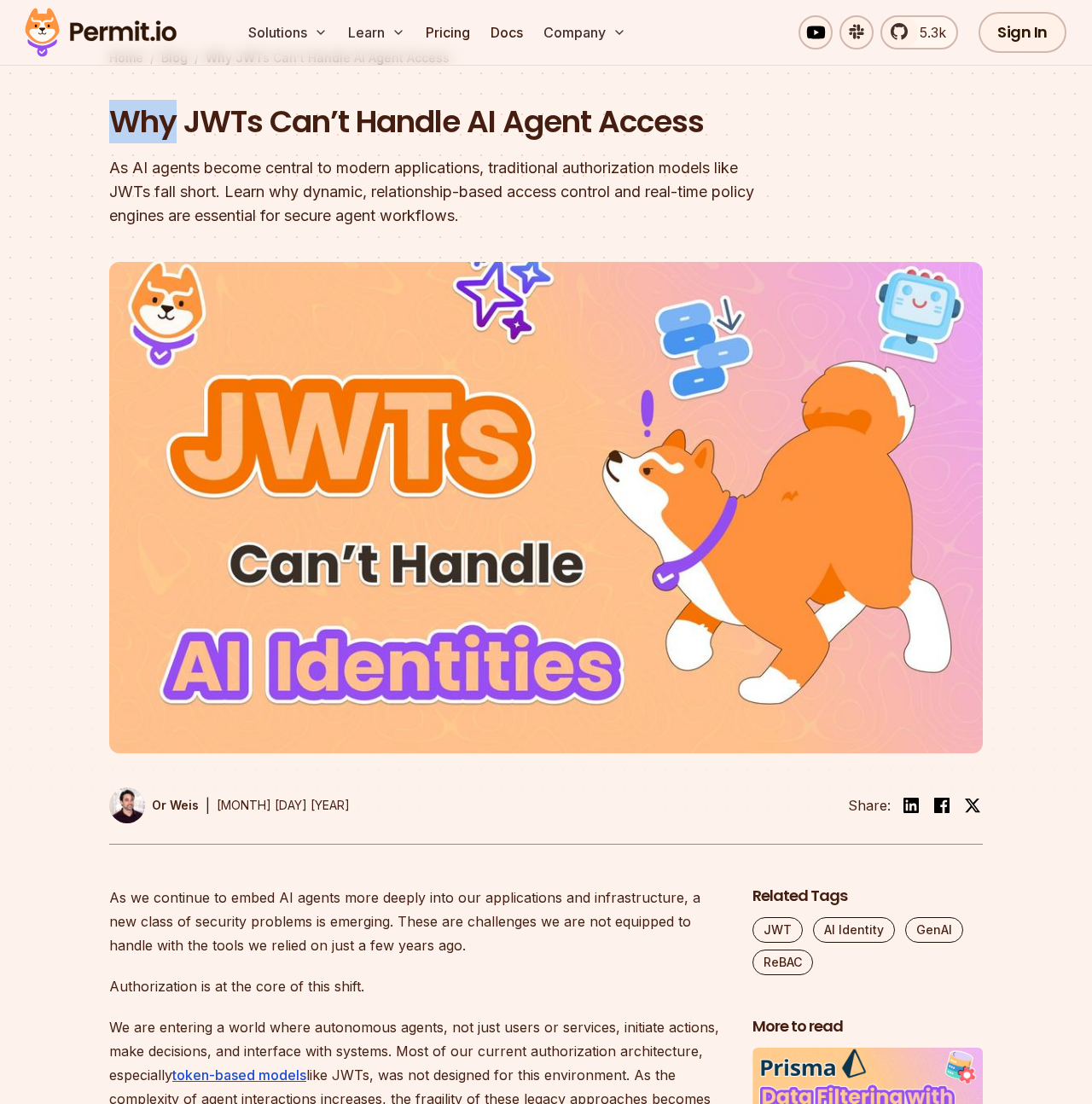 click on "Why JWTs Can’t Handle AI Agent Access" at bounding box center (437, 122) 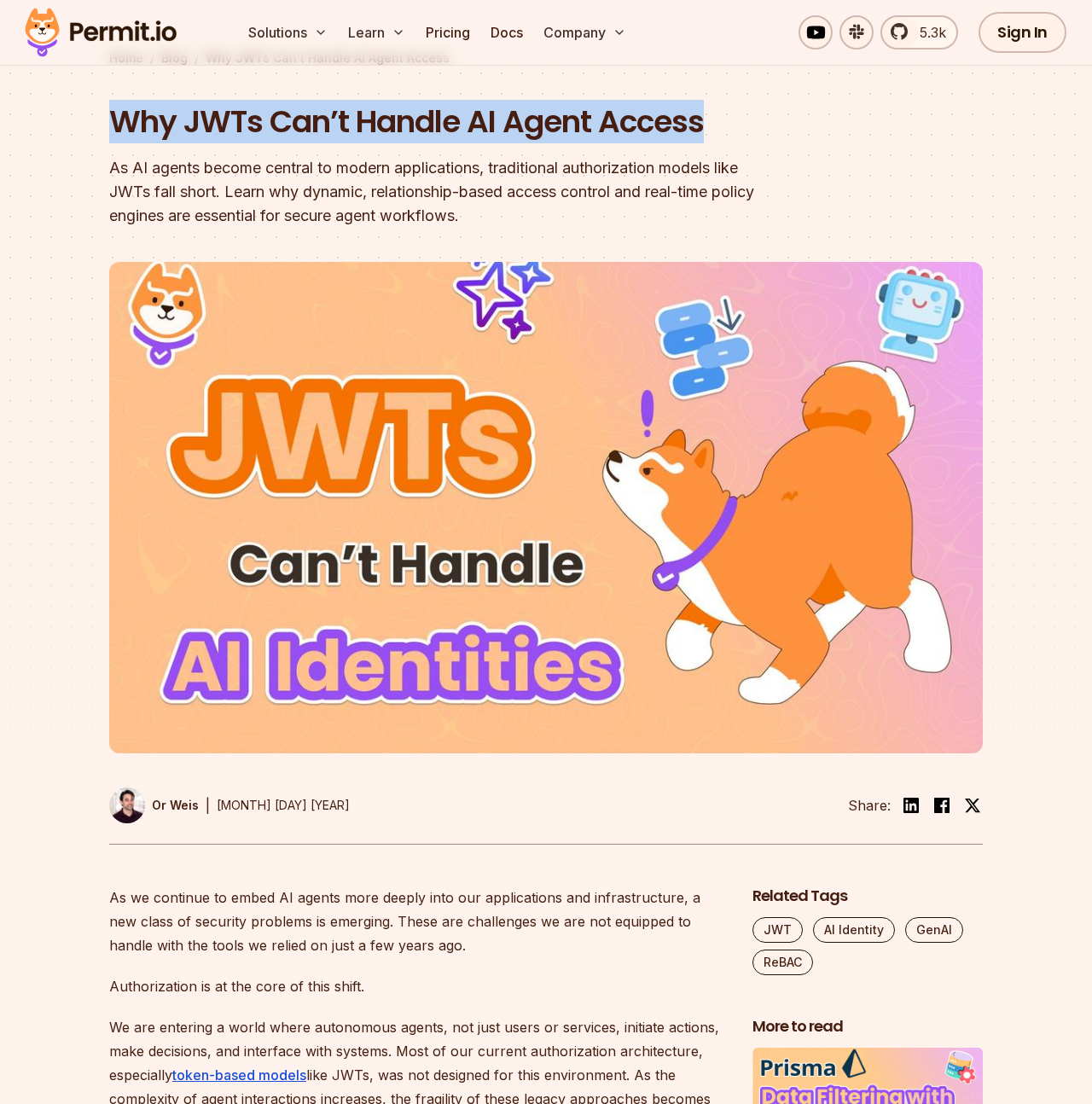 click on "Why JWTs Can’t Handle AI Agent Access" at bounding box center [437, 122] 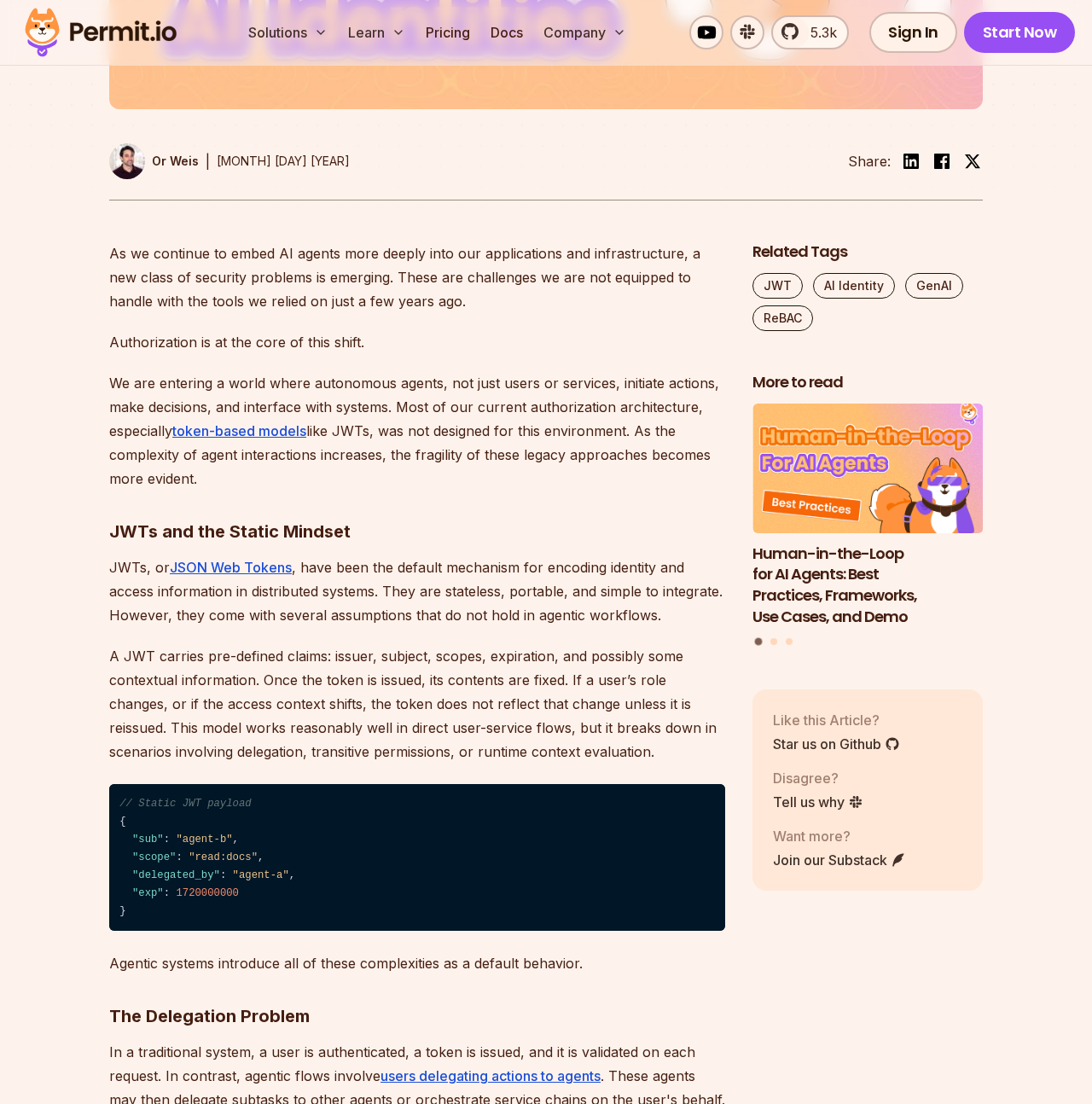 scroll, scrollTop: 843, scrollLeft: 0, axis: vertical 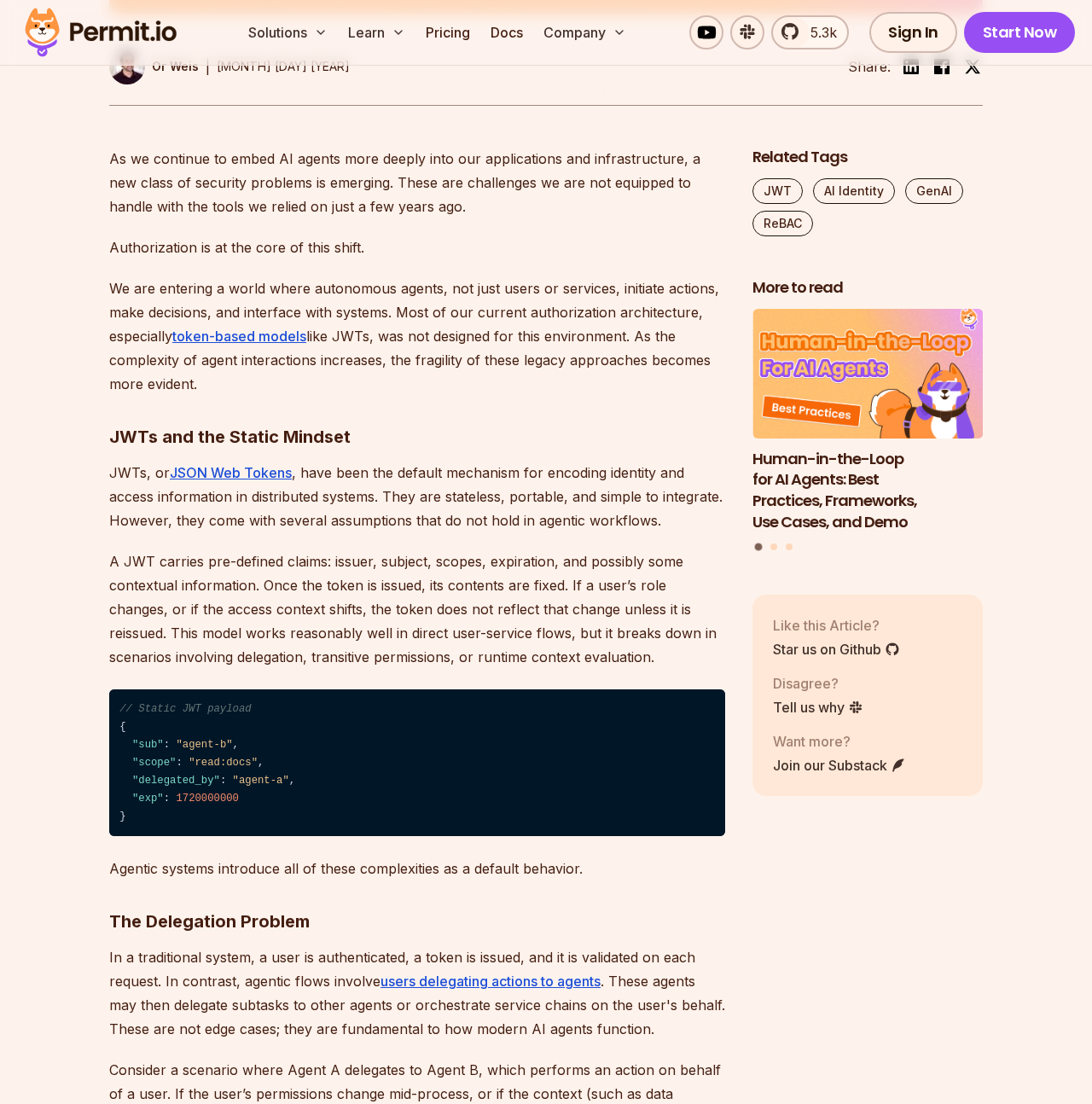 click on "As we continue to embed AI agents more deeply into our applications and infrastructure, a new class of security problems is emerging. These are challenges we are not equipped to handle with the tools we relied on just a few years ago." at bounding box center [417, 183] 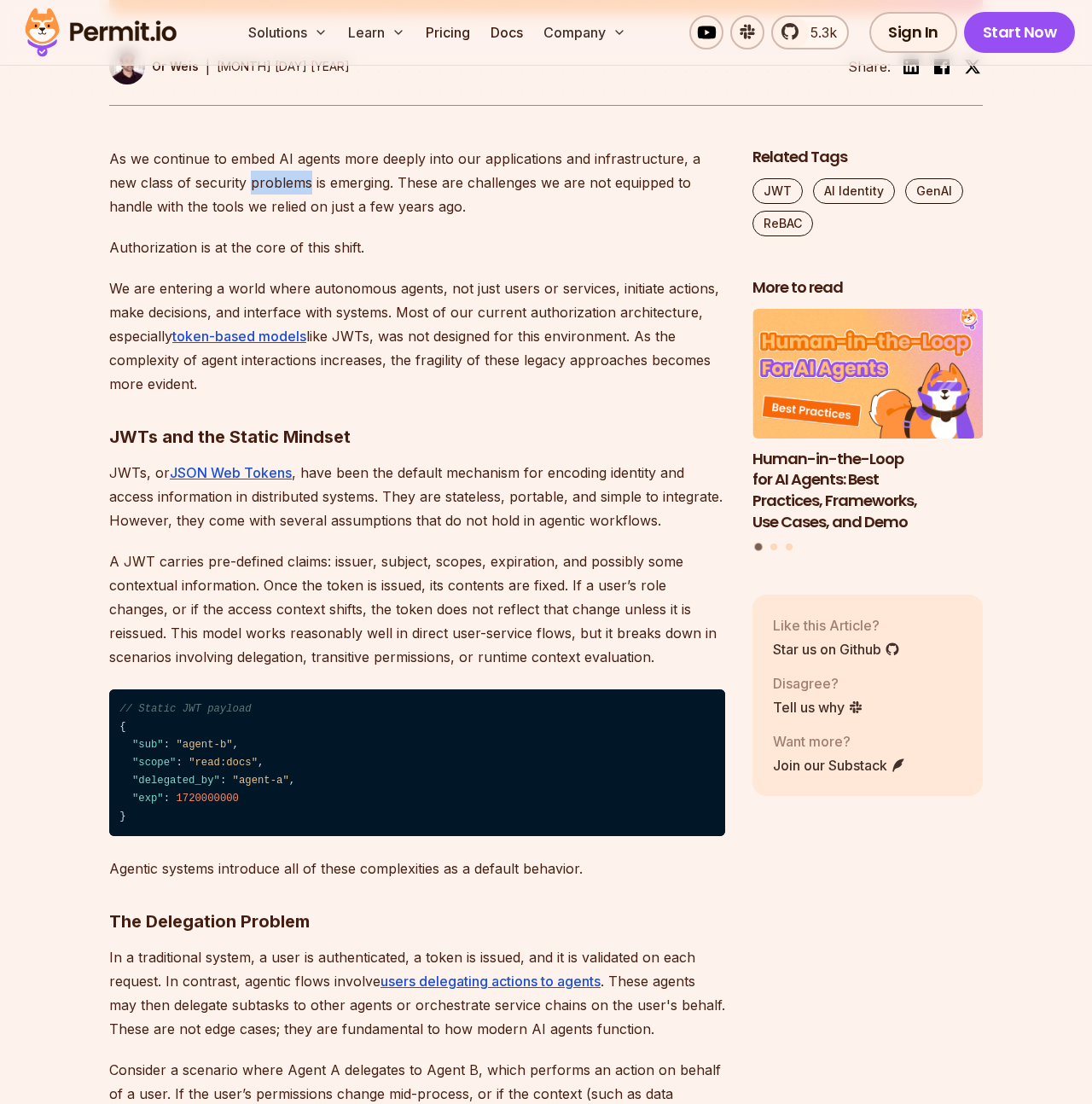 click on "As we continue to embed AI agents more deeply into our applications and infrastructure, a new class of security problems is emerging. These are challenges we are not equipped to handle with the tools we relied on just a few years ago." at bounding box center (417, 183) 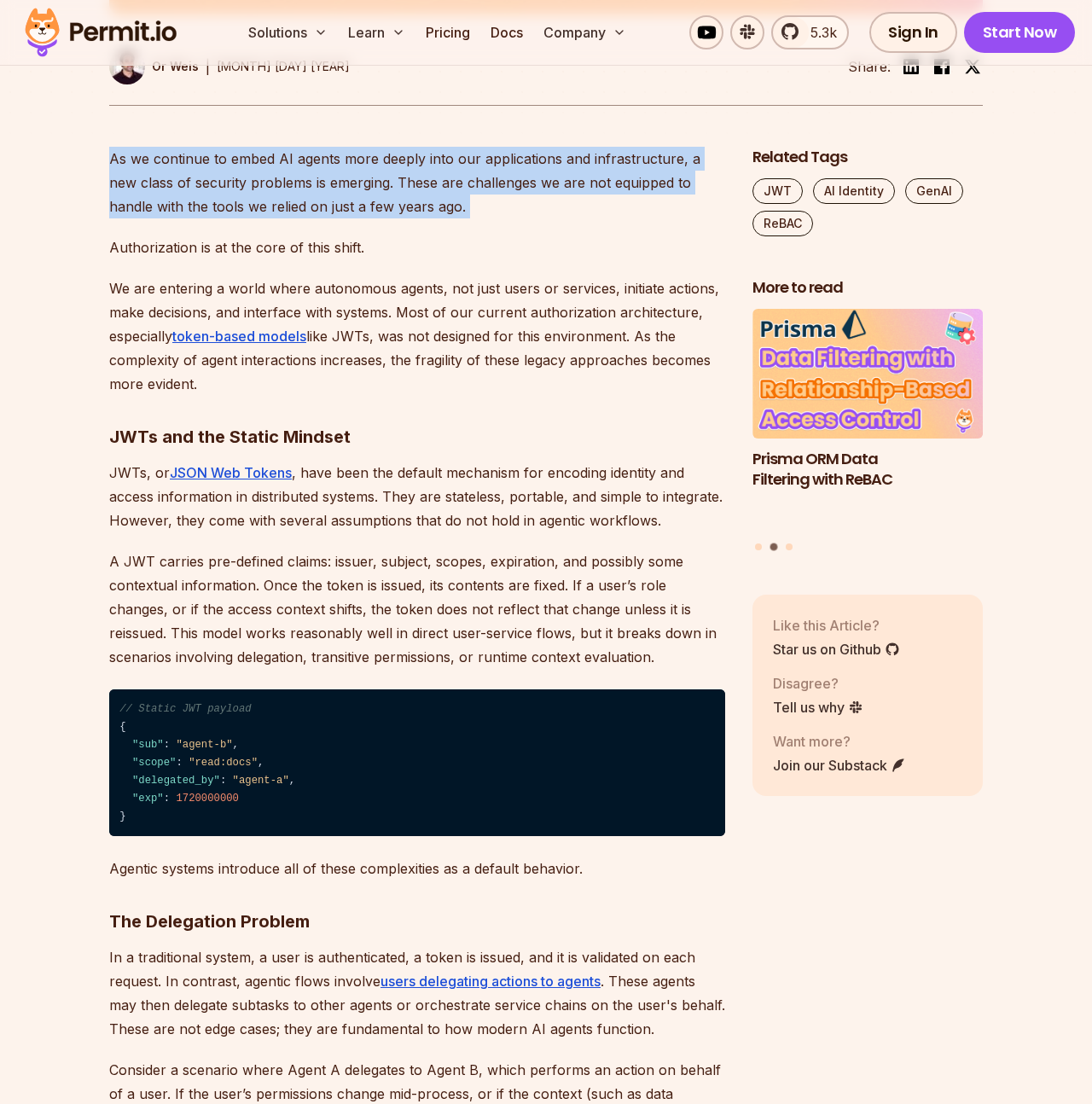 drag, startPoint x: 242, startPoint y: 178, endPoint x: 263, endPoint y: 284, distance: 108.06017 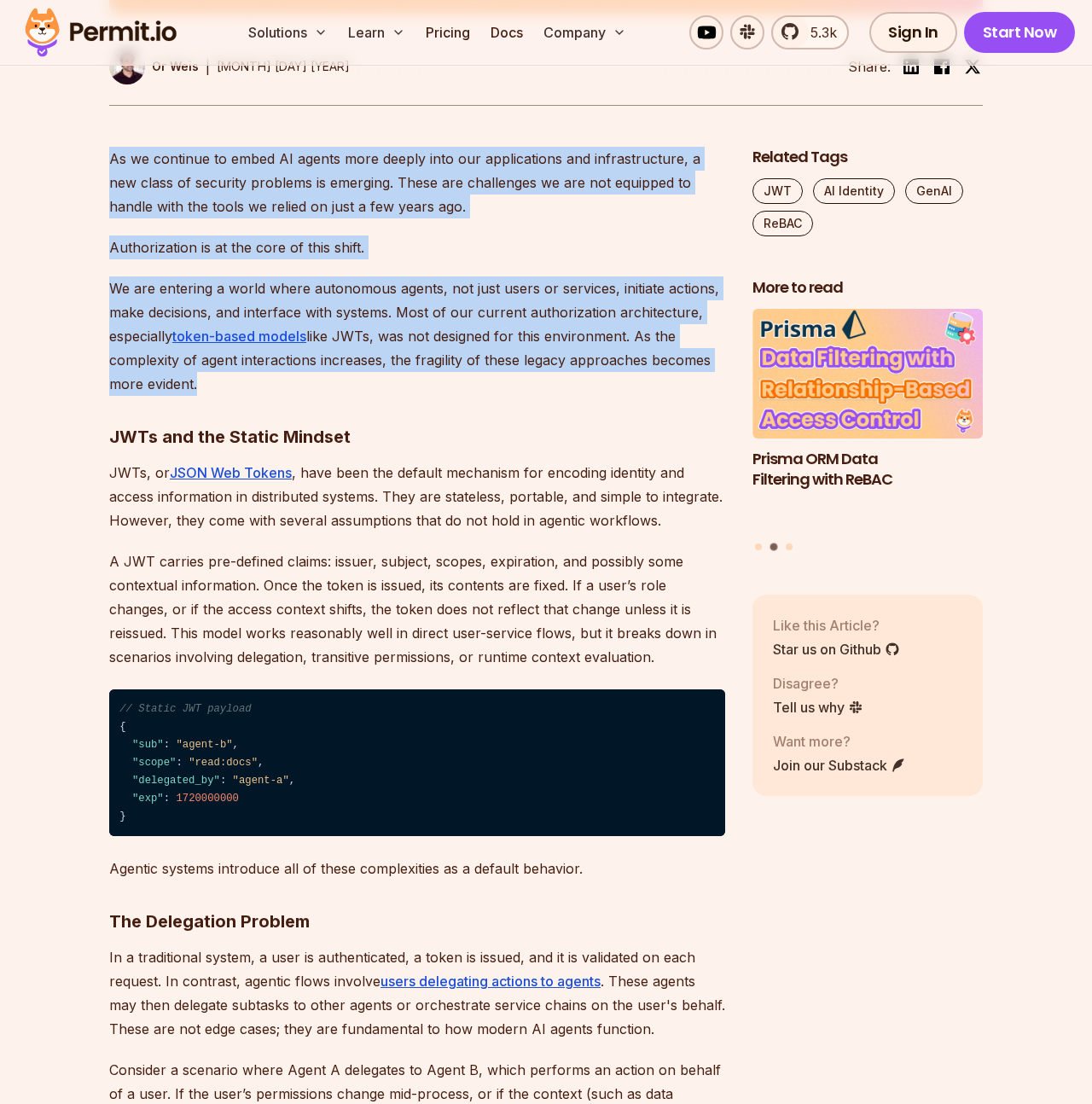 click on "We are entering a world where autonomous agents, not just users or services, initiate actions, make decisions, and interface with systems. Most of our current authorization architecture, especially token-based models like JWTs, was not designed for this environment. As the complexity of agent interactions increases, the fragility of these legacy approaches becomes more evident." at bounding box center (417, 336) 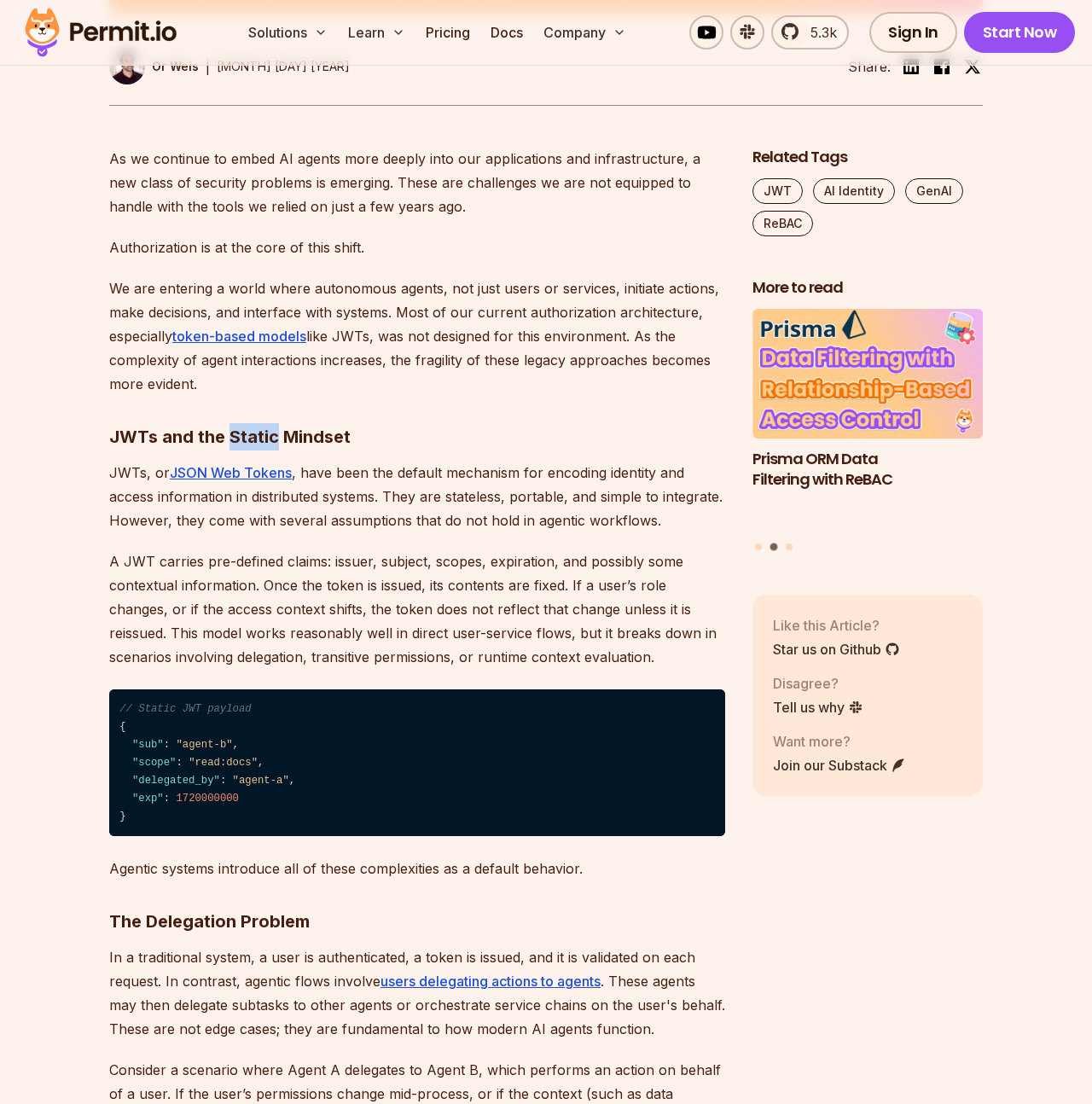 click on "JWTs and the Static Mindset" at bounding box center (229, 437) 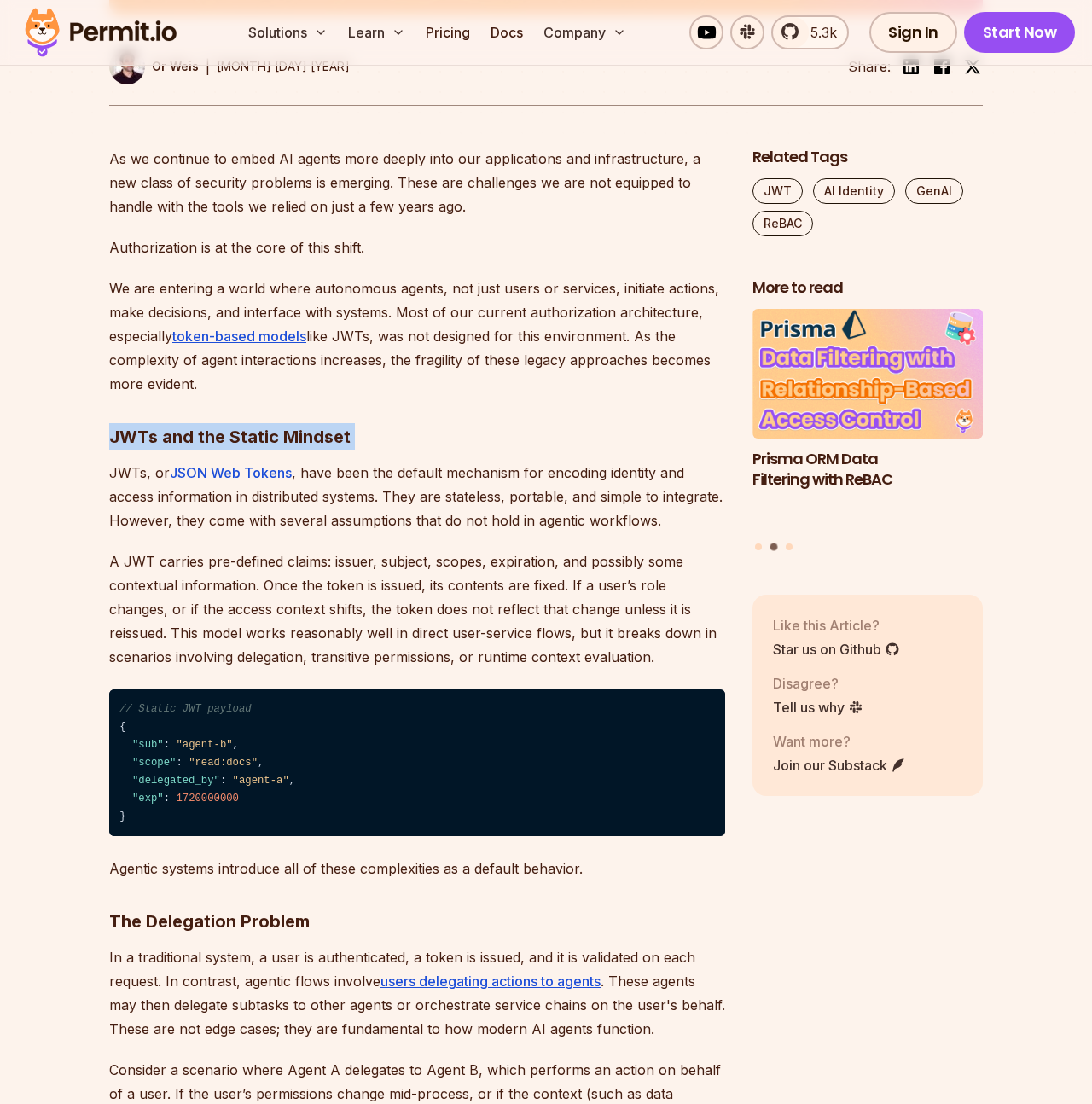 click on "JWTs and the Static Mindset" at bounding box center [229, 437] 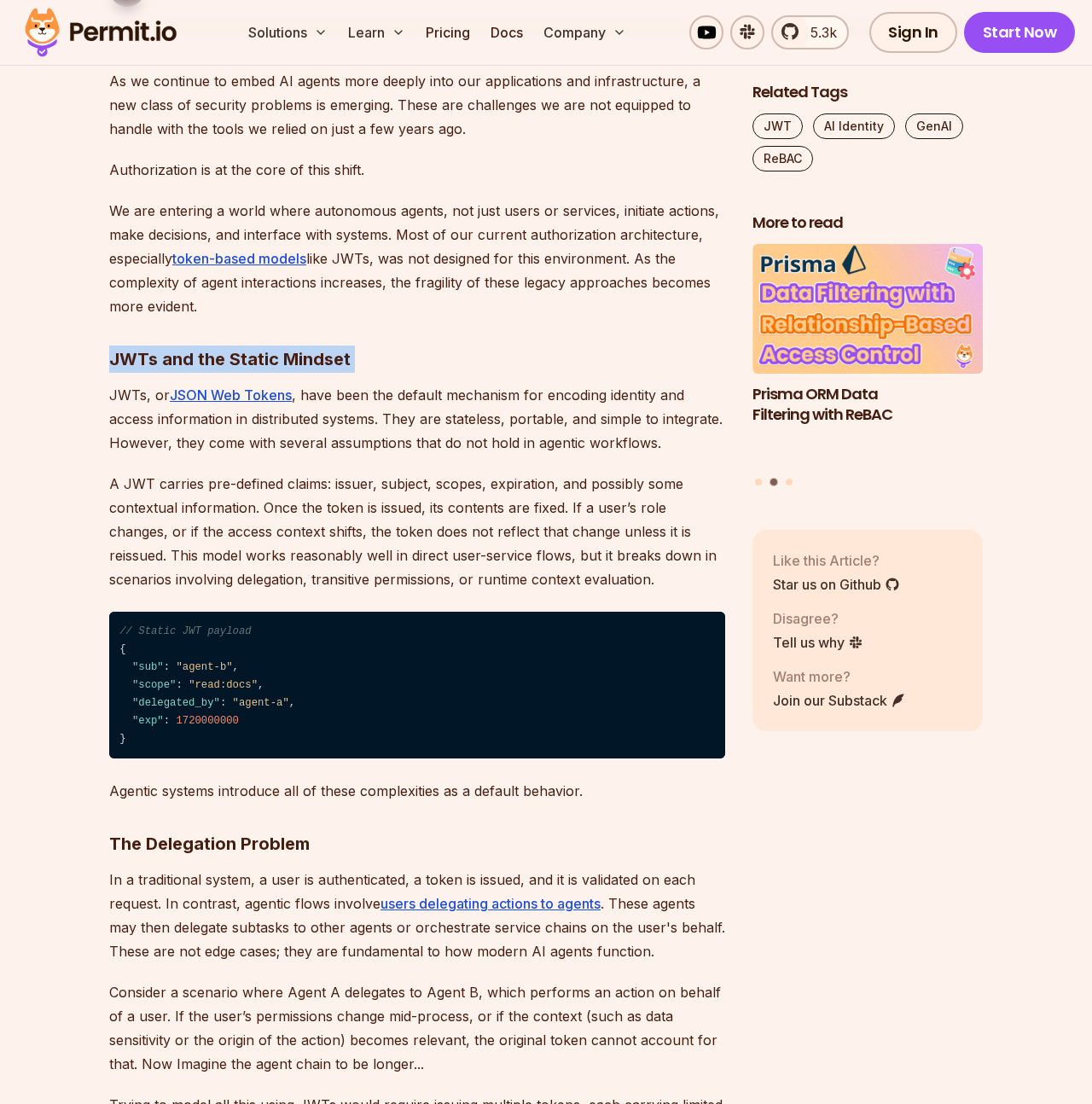 scroll, scrollTop: 945, scrollLeft: 0, axis: vertical 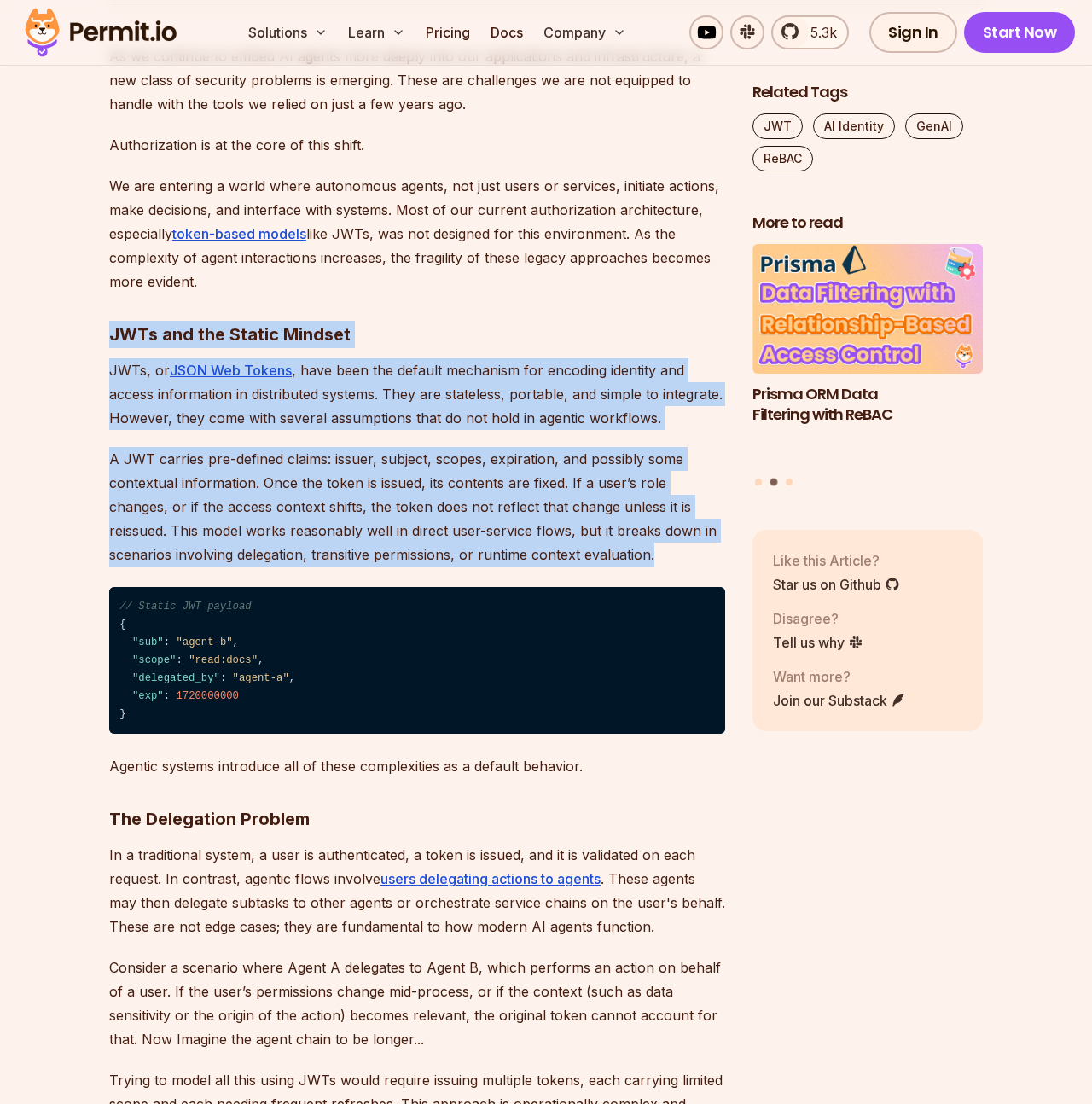 click on "A JWT carries pre-defined claims: issuer, subject, scopes, expiration, and possibly some contextual information. Once the token is issued, its contents are fixed. If a user’s role changes, or if the access context shifts, the token does not reflect that change unless it is reissued. This model works reasonably well in direct user-service flows, but it breaks down in scenarios involving delegation, transitive permissions, or runtime context evaluation." at bounding box center (417, 507) 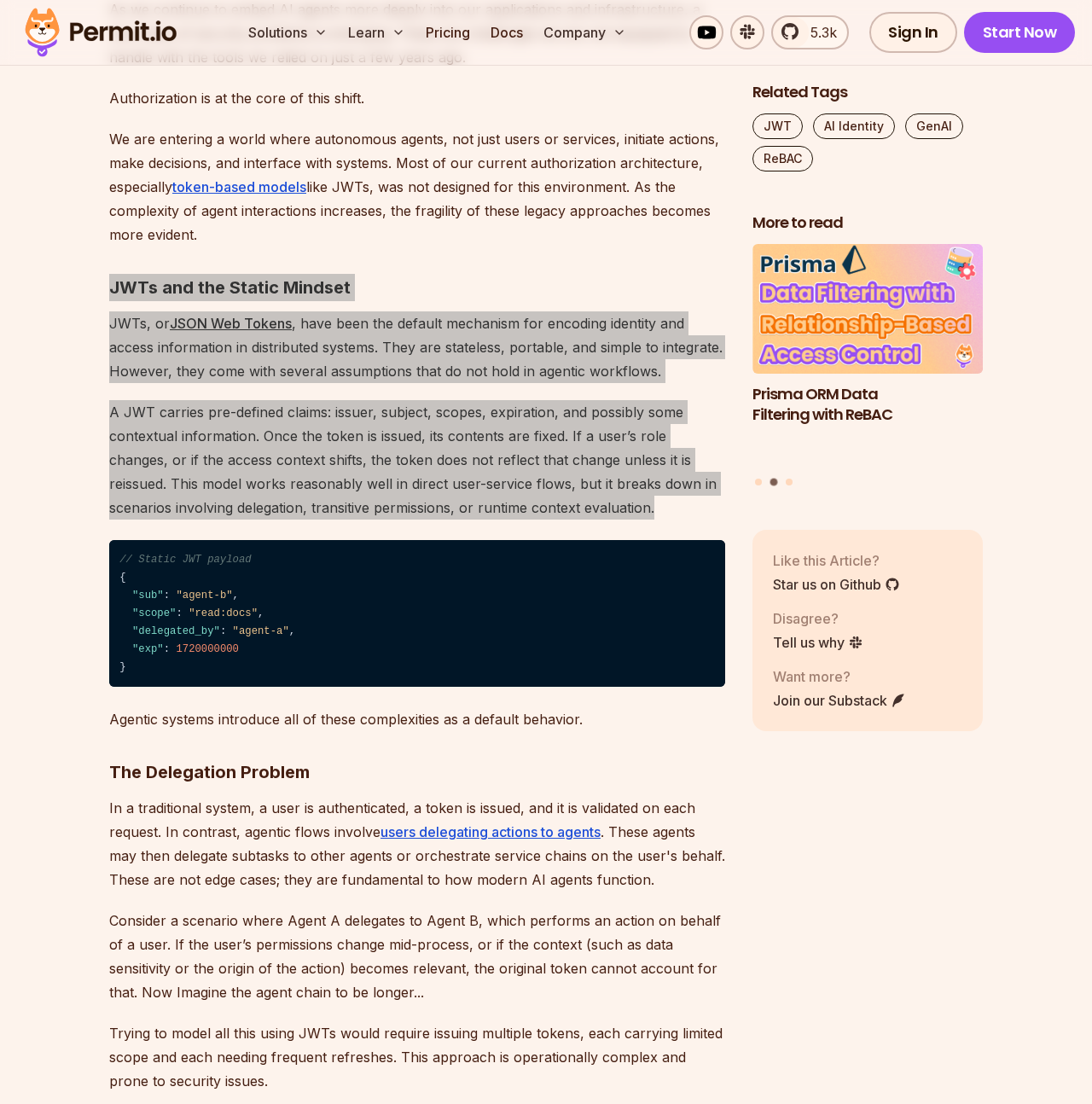 scroll, scrollTop: 1030, scrollLeft: 0, axis: vertical 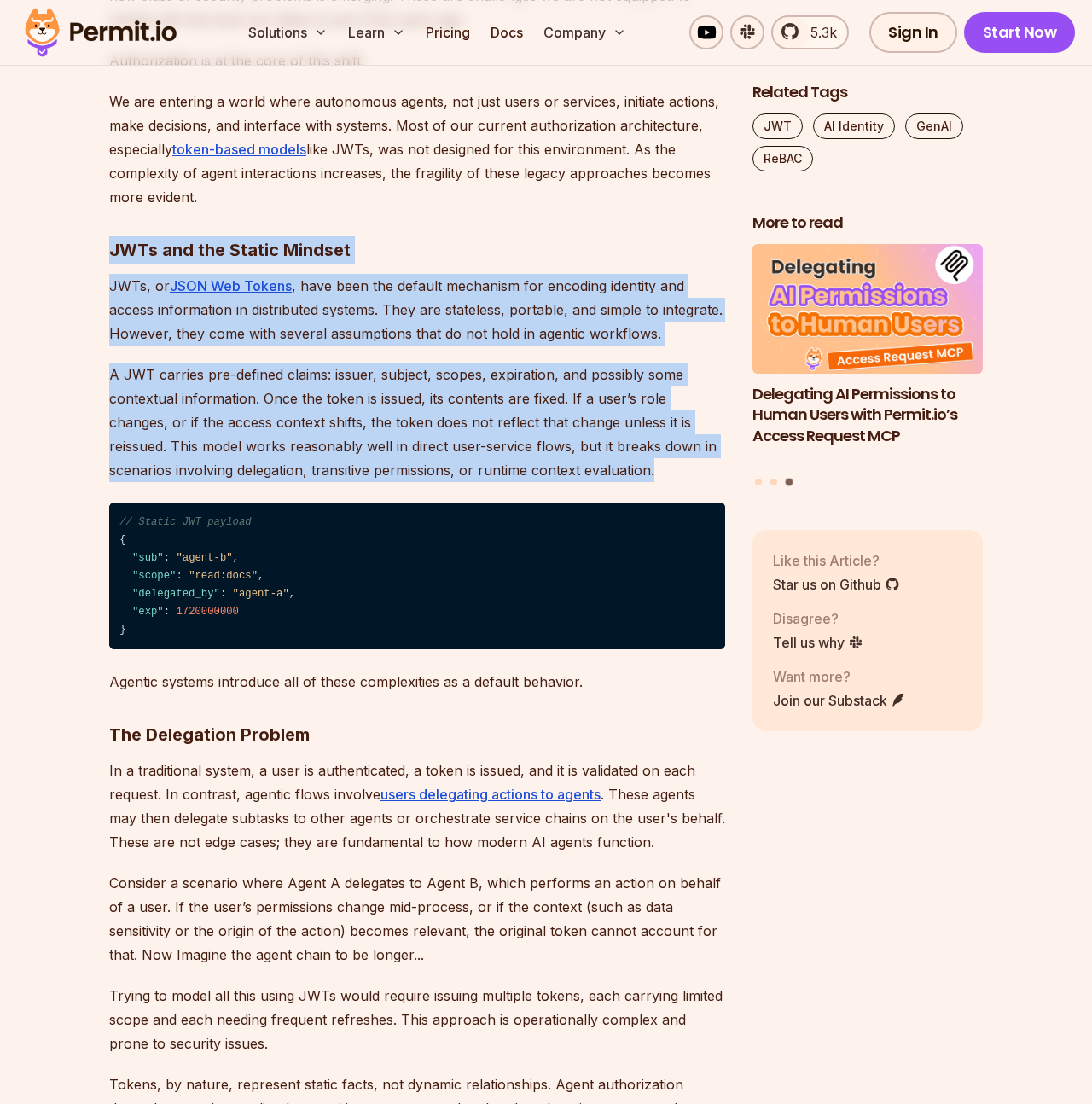 click on "Agentic systems introduce all of these complexities as a default behavior." at bounding box center (417, 682) 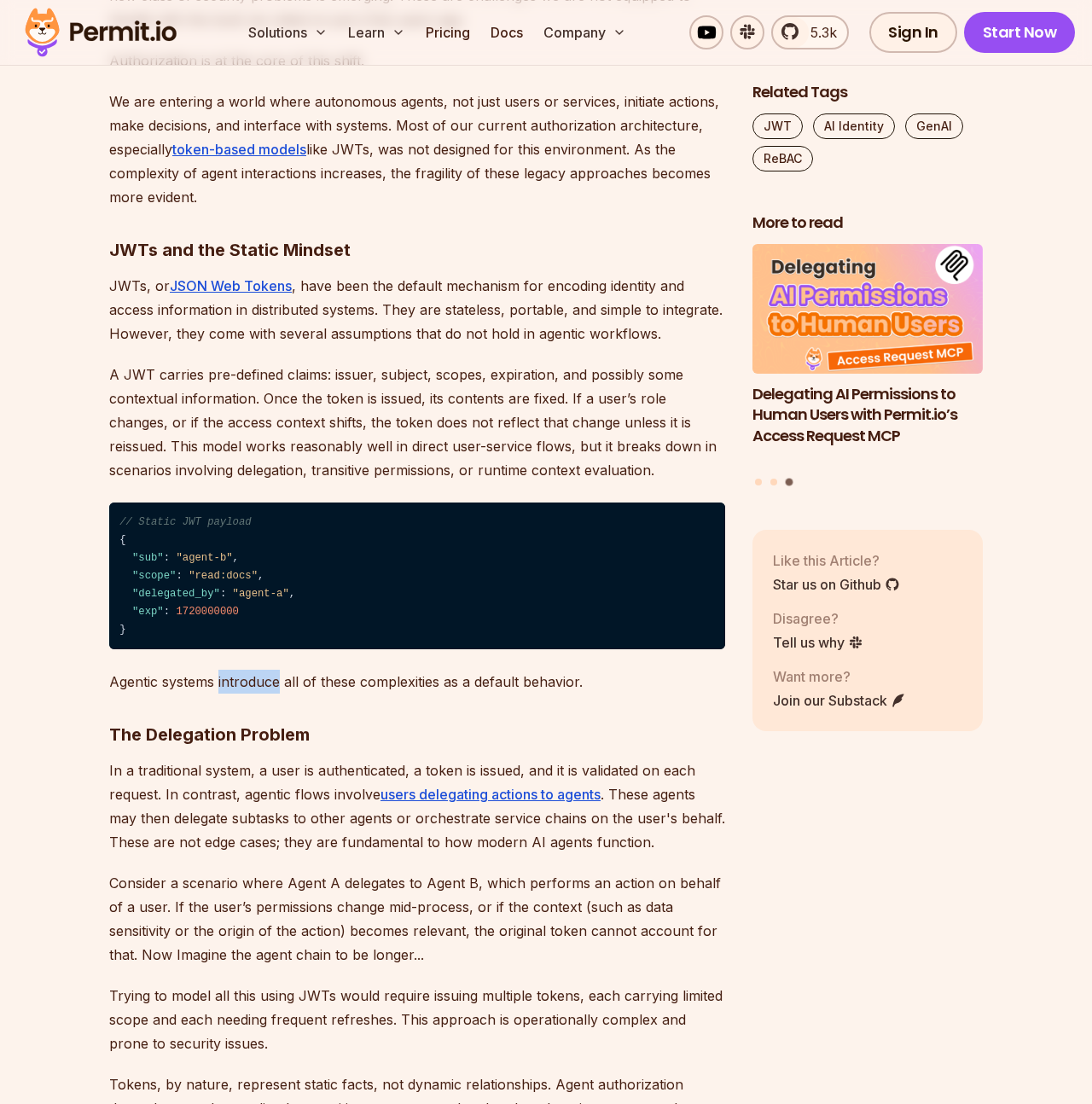 click on "Agentic systems introduce all of these complexities as a default behavior." at bounding box center [417, 682] 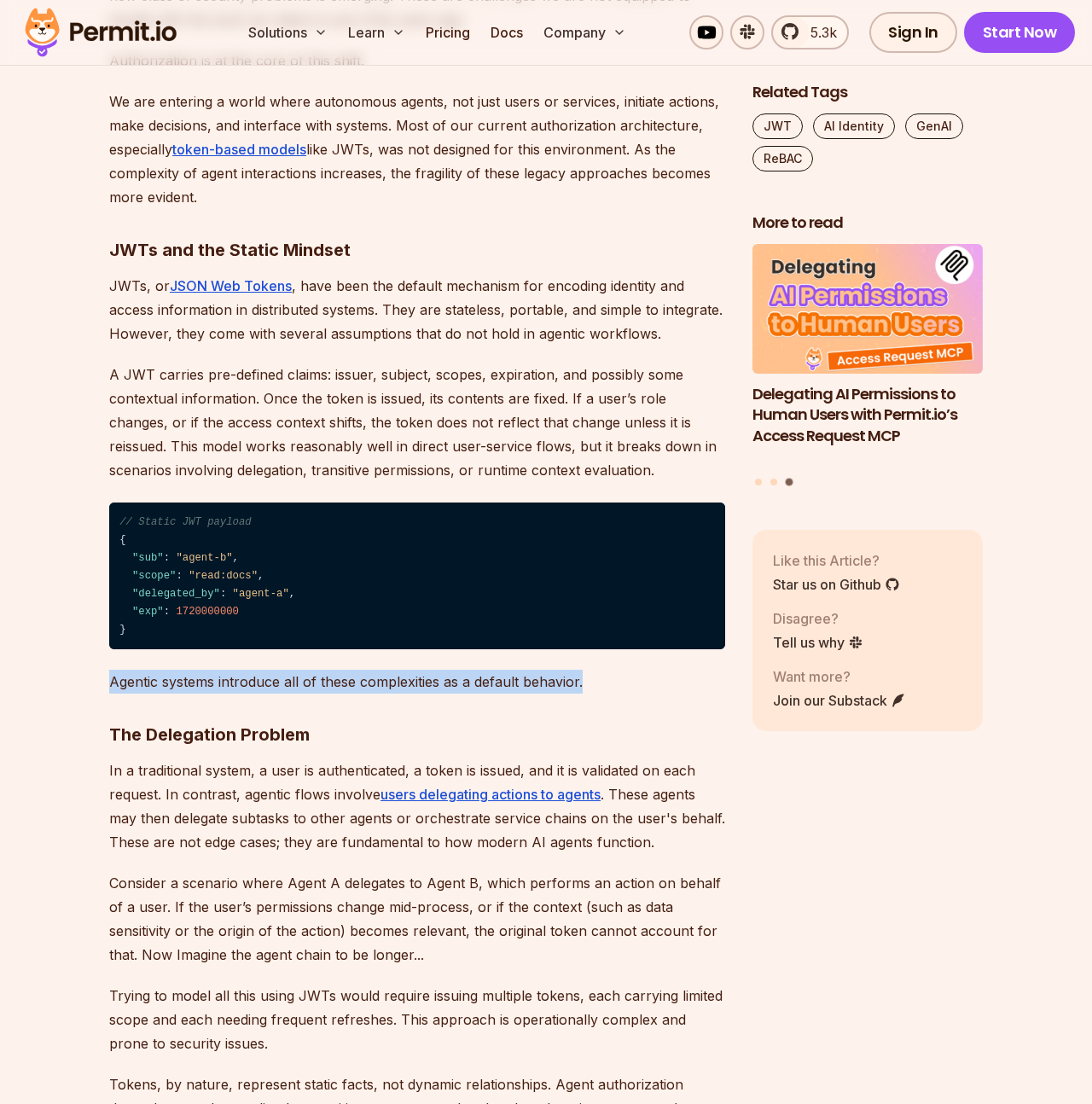 click on "Agentic systems introduce all of these complexities as a default behavior." at bounding box center (417, 682) 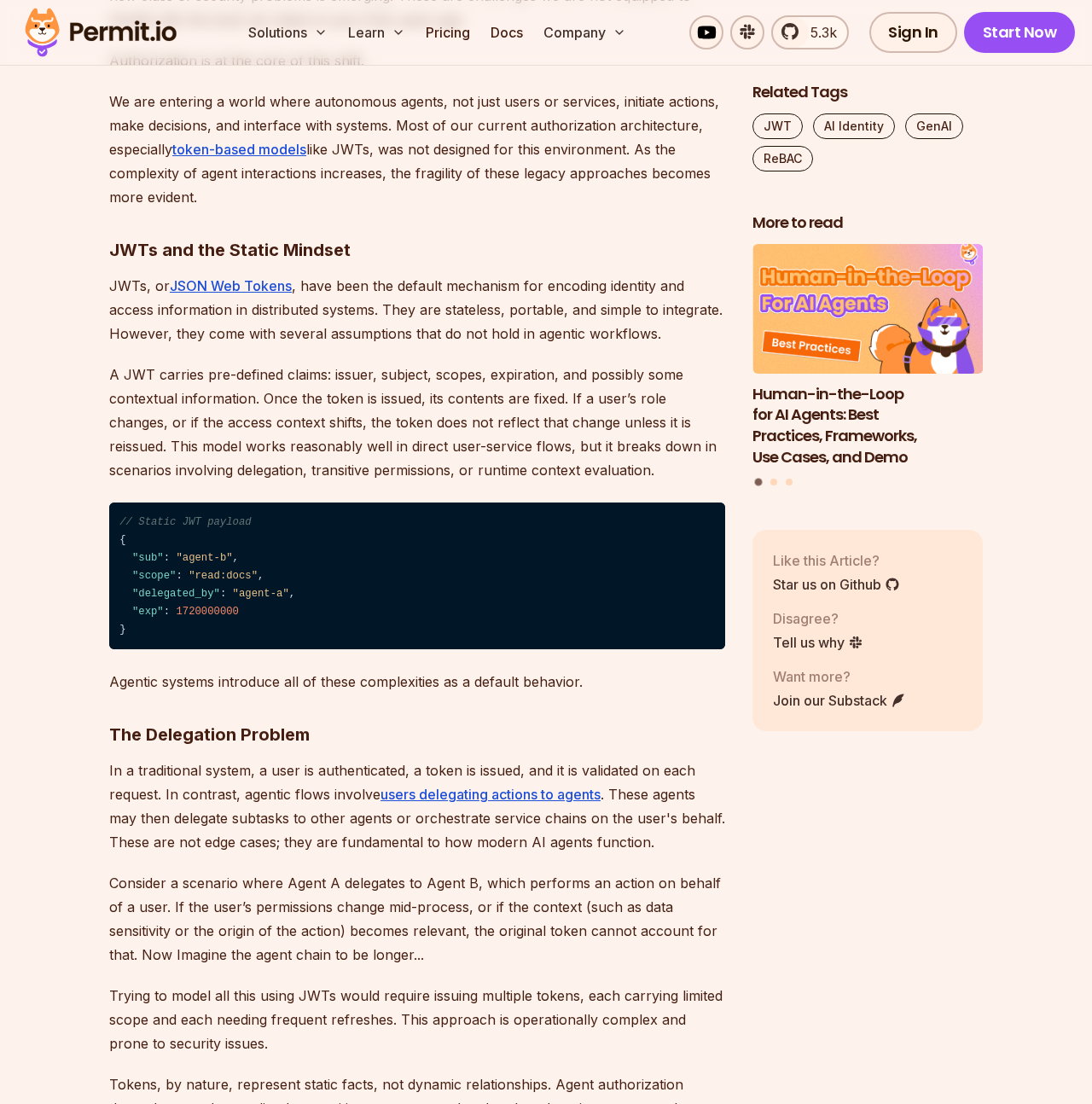click on "The Delegation Problem" at bounding box center [417, 735] 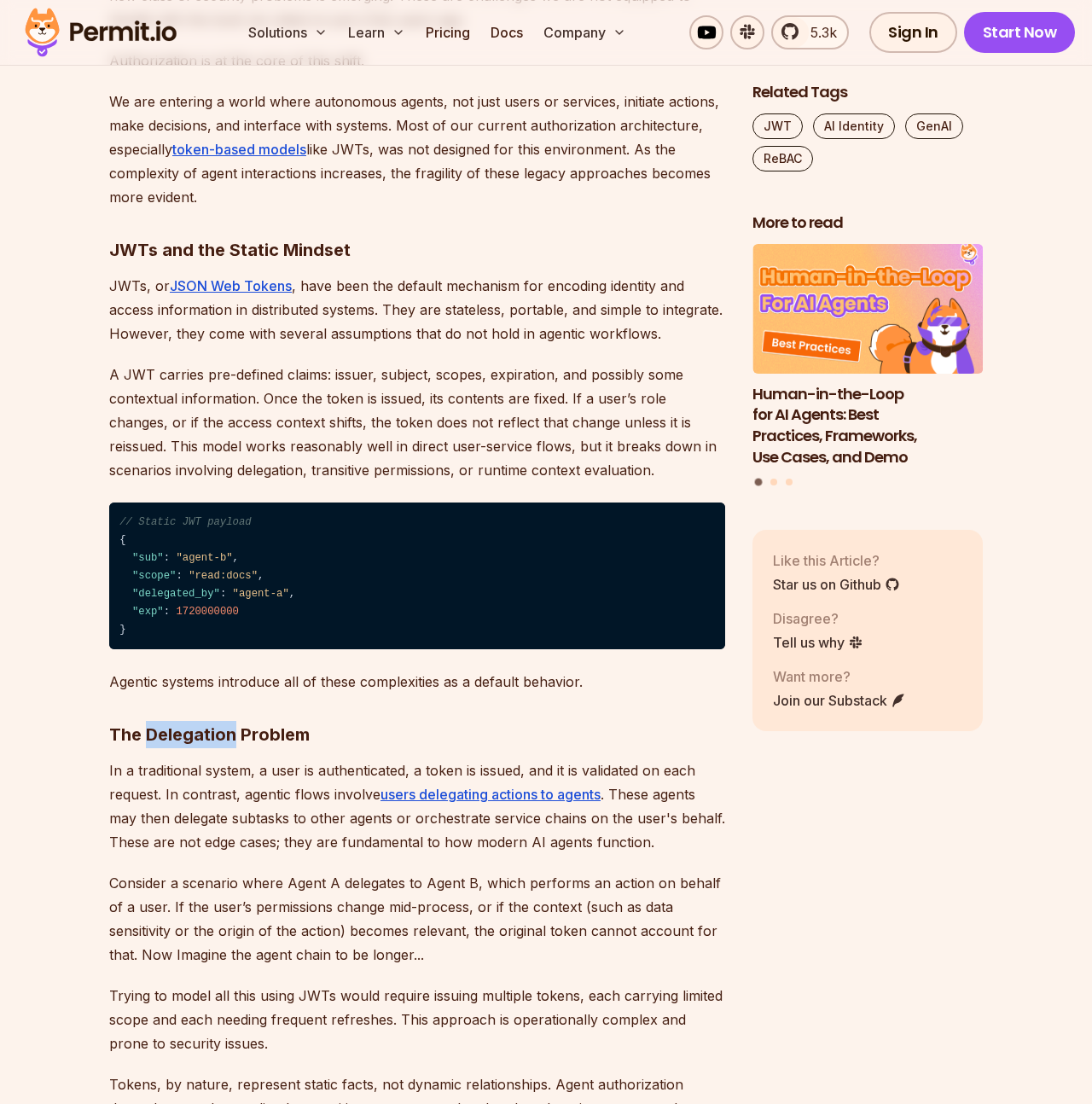 click on "The Delegation Problem" at bounding box center (417, 735) 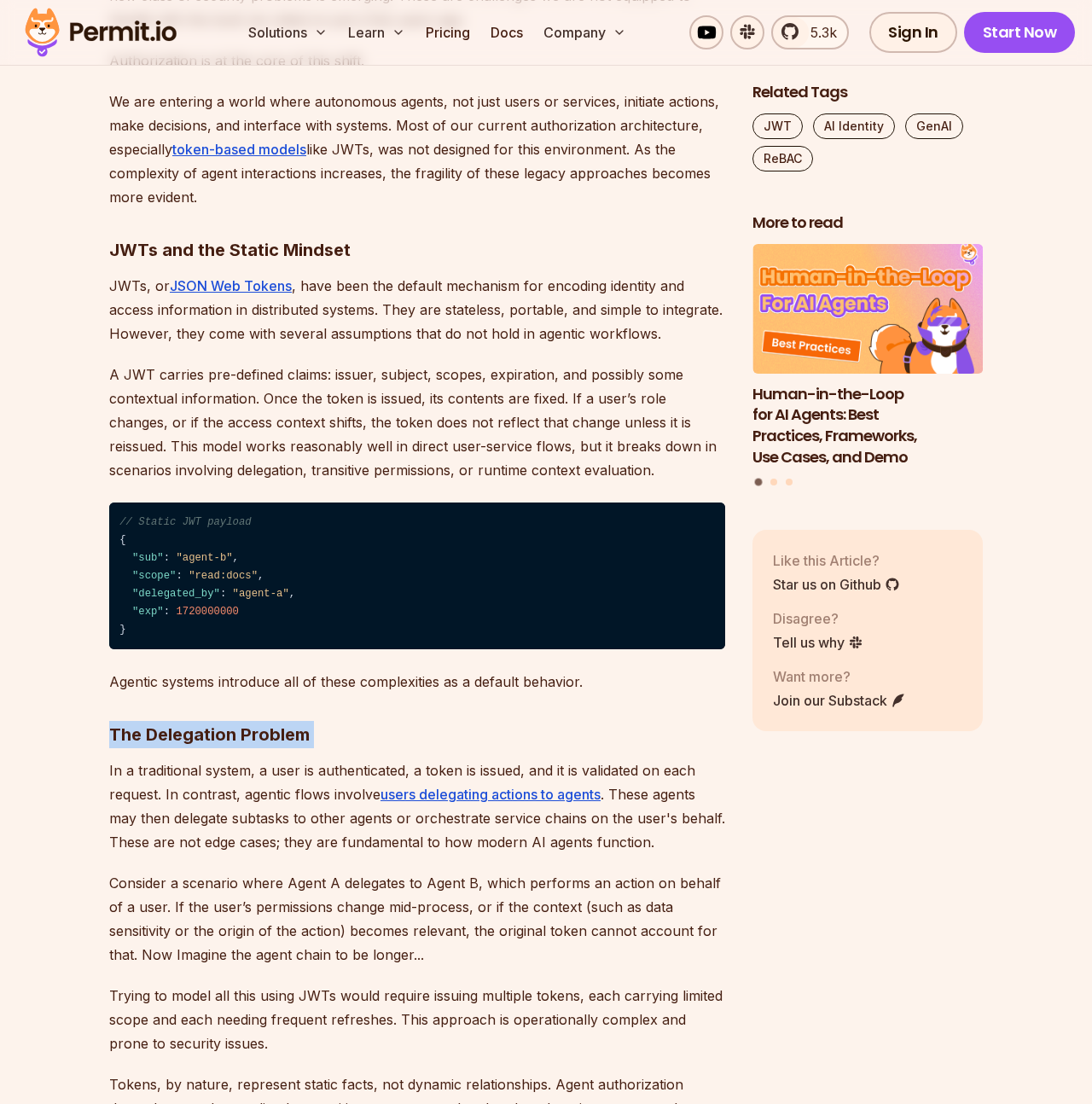 click on "The Delegation Problem" at bounding box center [417, 735] 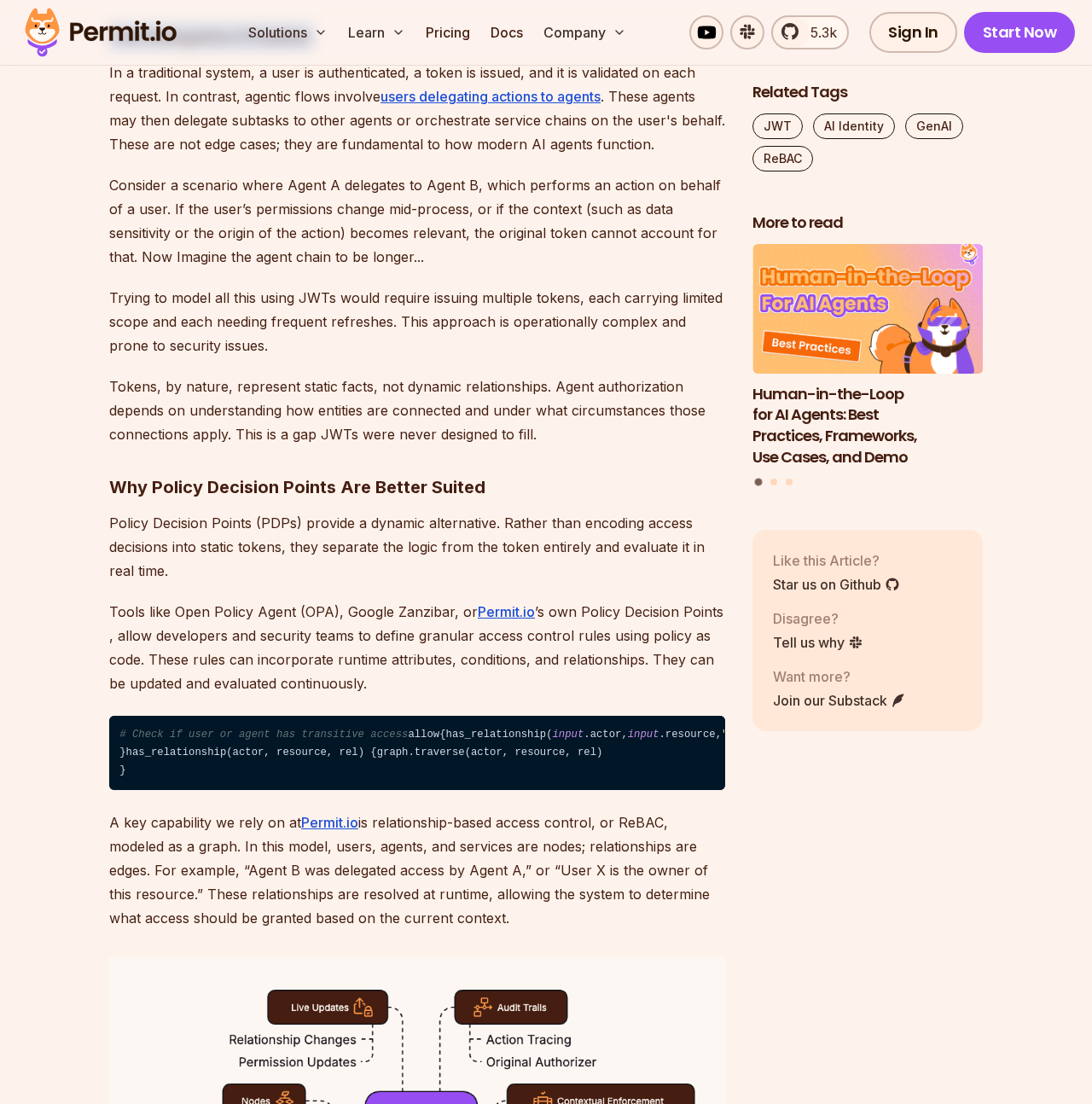 scroll, scrollTop: 1729, scrollLeft: 0, axis: vertical 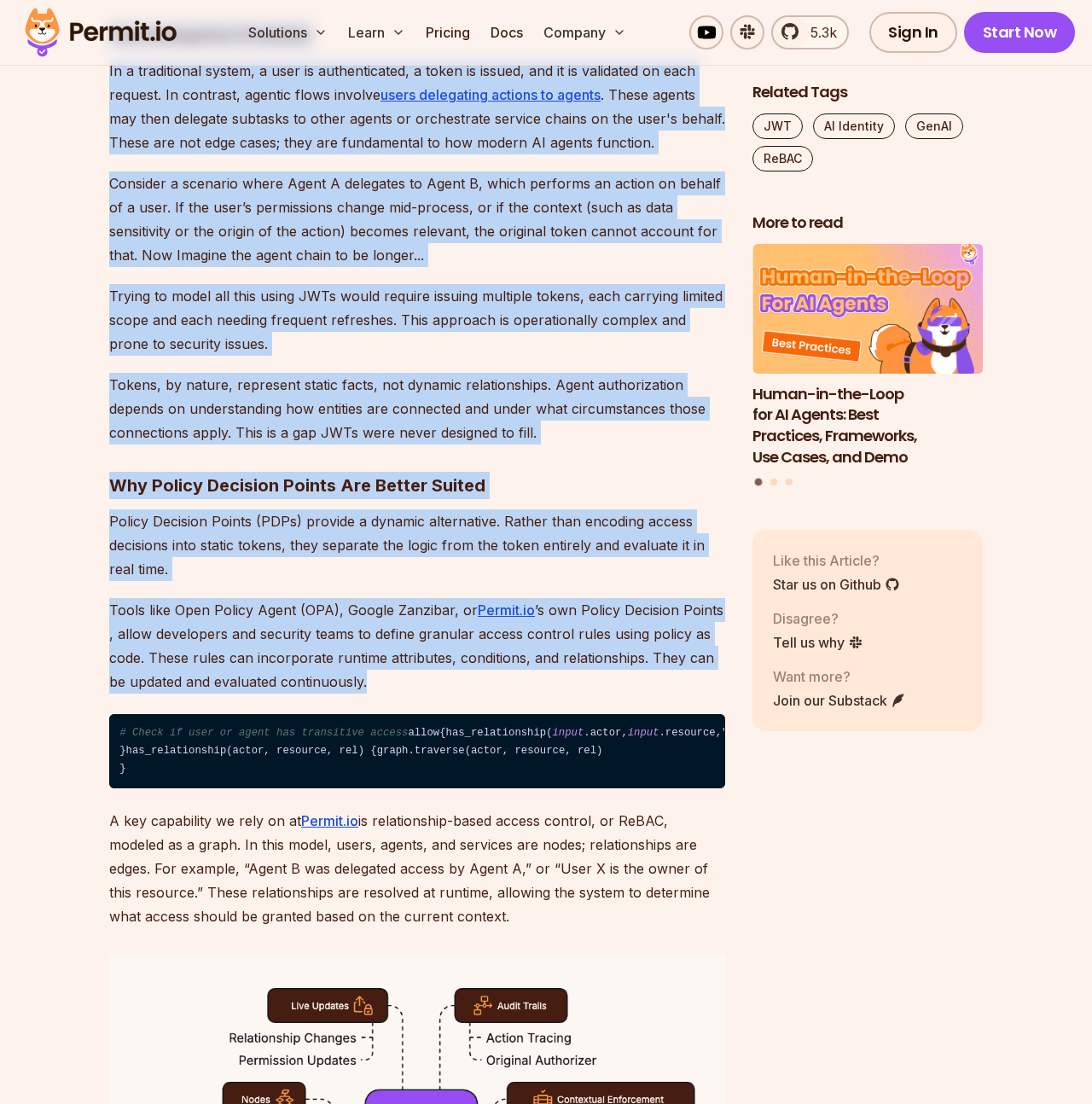 click on "Tools like Open Policy Agent (OPA), Google Zanzibar, or Permit.io’s own Policy Decision Points, allow developers and security teams to define granular access control rules using policy as code. These rules can incorporate runtime attributes, conditions, and relationships. They can be updated and evaluated continuously." at bounding box center [417, 646] 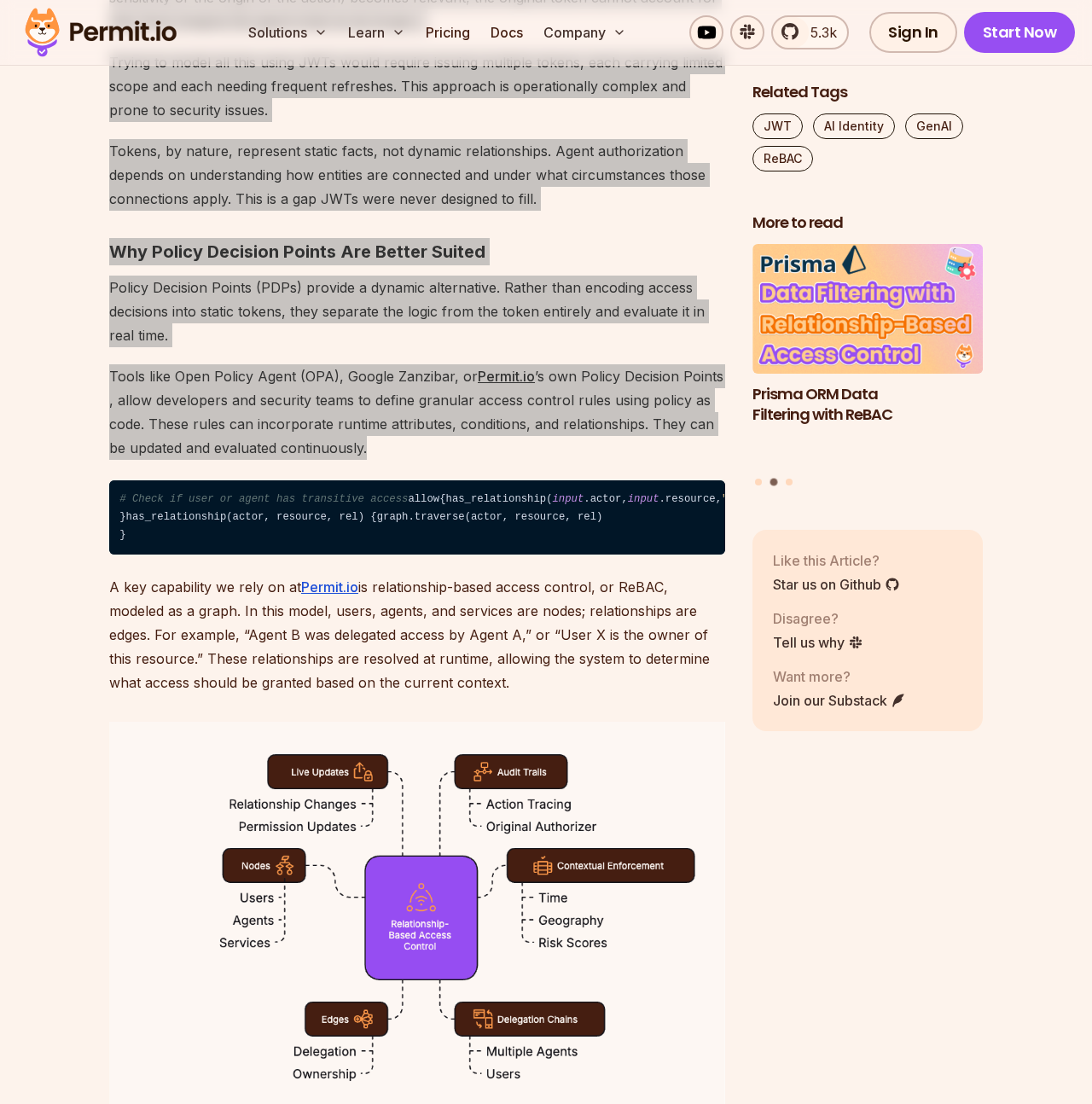 scroll, scrollTop: 2075, scrollLeft: 0, axis: vertical 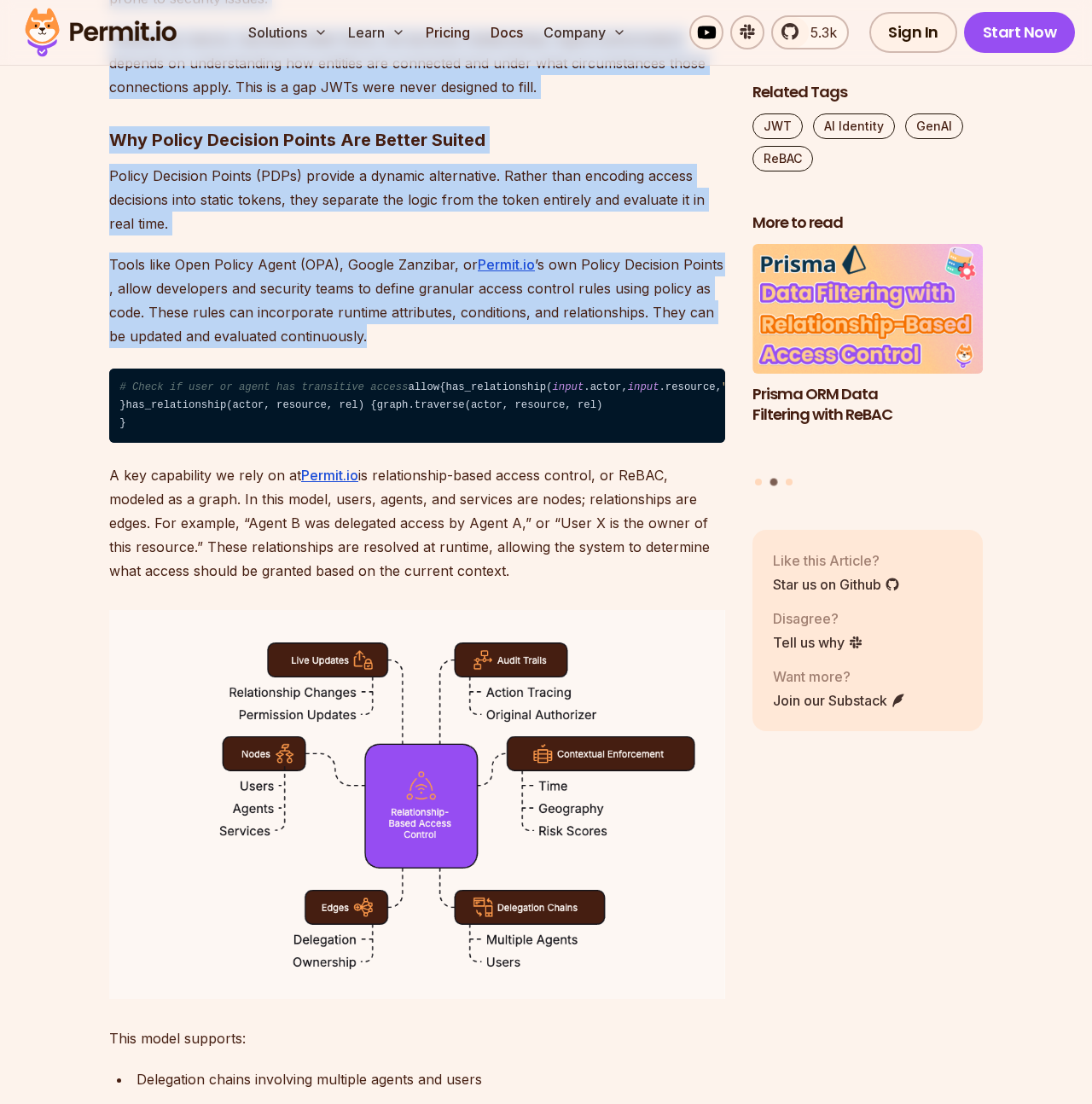 click on "A key capability we rely on at Permit.io is relationship-based access control, or ReBAC, modeled as a graph. In this model, users, agents, and services are nodes; relationships are edges. For example, “Agent B was delegated access by Agent A,” or “User X is the owner of this resource.” These relationships are resolved at runtime, allowing the system to determine what access should be granted based on the current context." at bounding box center (417, 523) 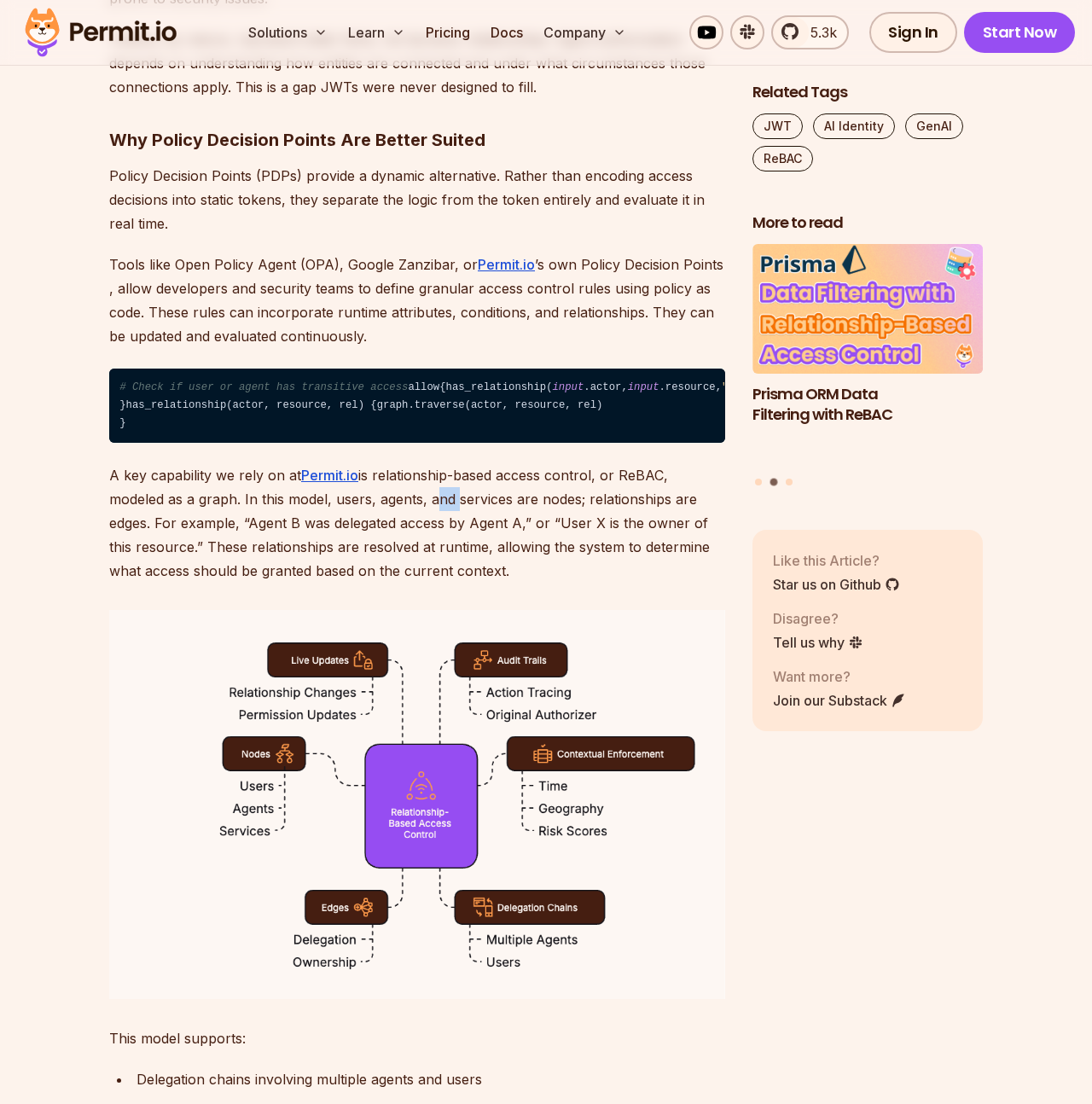 click on "A key capability we rely on at Permit.io is relationship-based access control, or ReBAC, modeled as a graph. In this model, users, agents, and services are nodes; relationships are edges. For example, “Agent B was delegated access by Agent A,” or “User X is the owner of this resource.” These relationships are resolved at runtime, allowing the system to determine what access should be granted based on the current context." at bounding box center [417, 523] 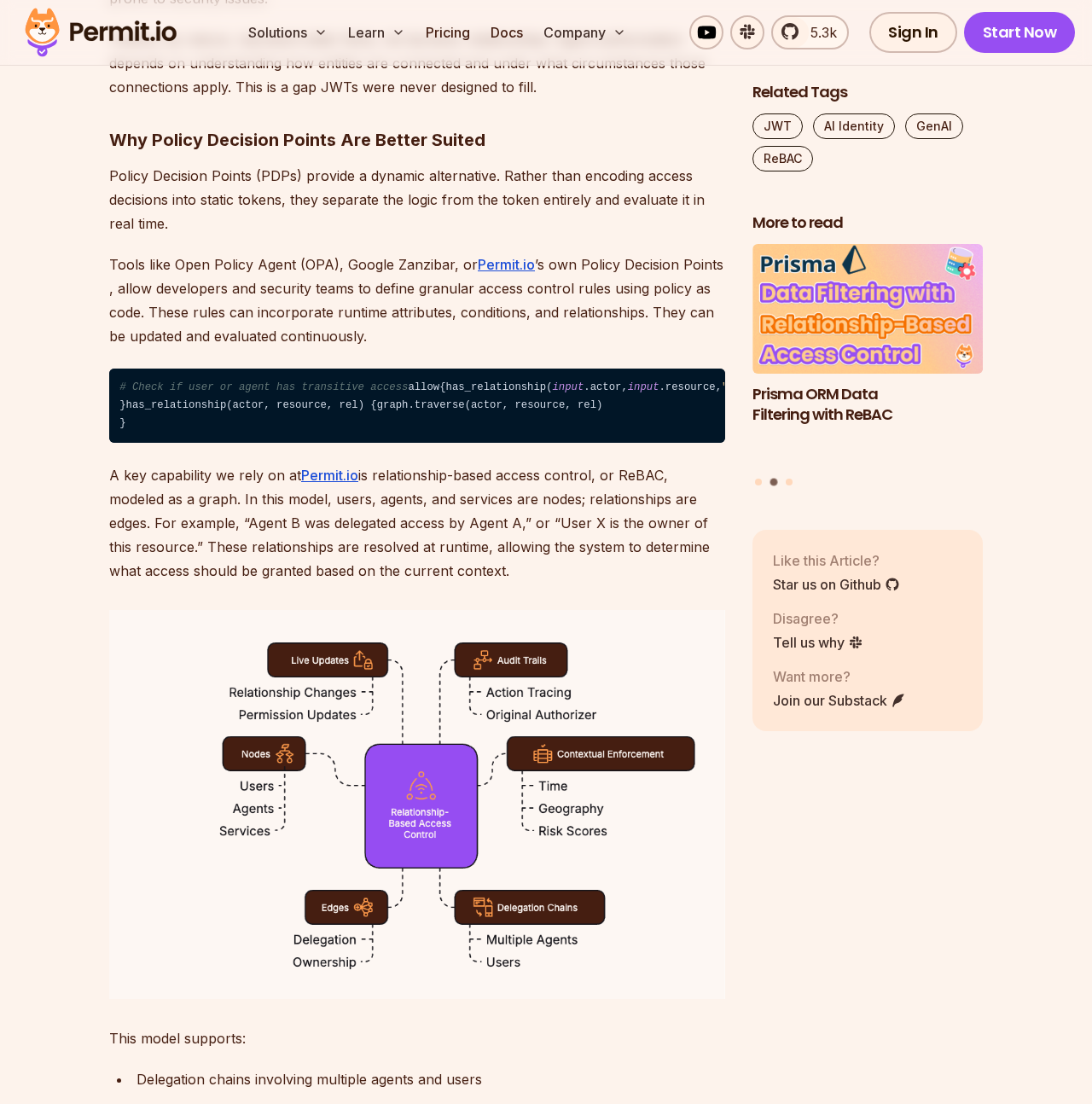 click on "A key capability we rely on at Permit.io is relationship-based access control, or ReBAC, modeled as a graph. In this model, users, agents, and services are nodes; relationships are edges. For example, “Agent B was delegated access by Agent A,” or “User X is the owner of this resource.” These relationships are resolved at runtime, allowing the system to determine what access should be granted based on the current context." at bounding box center (417, 523) 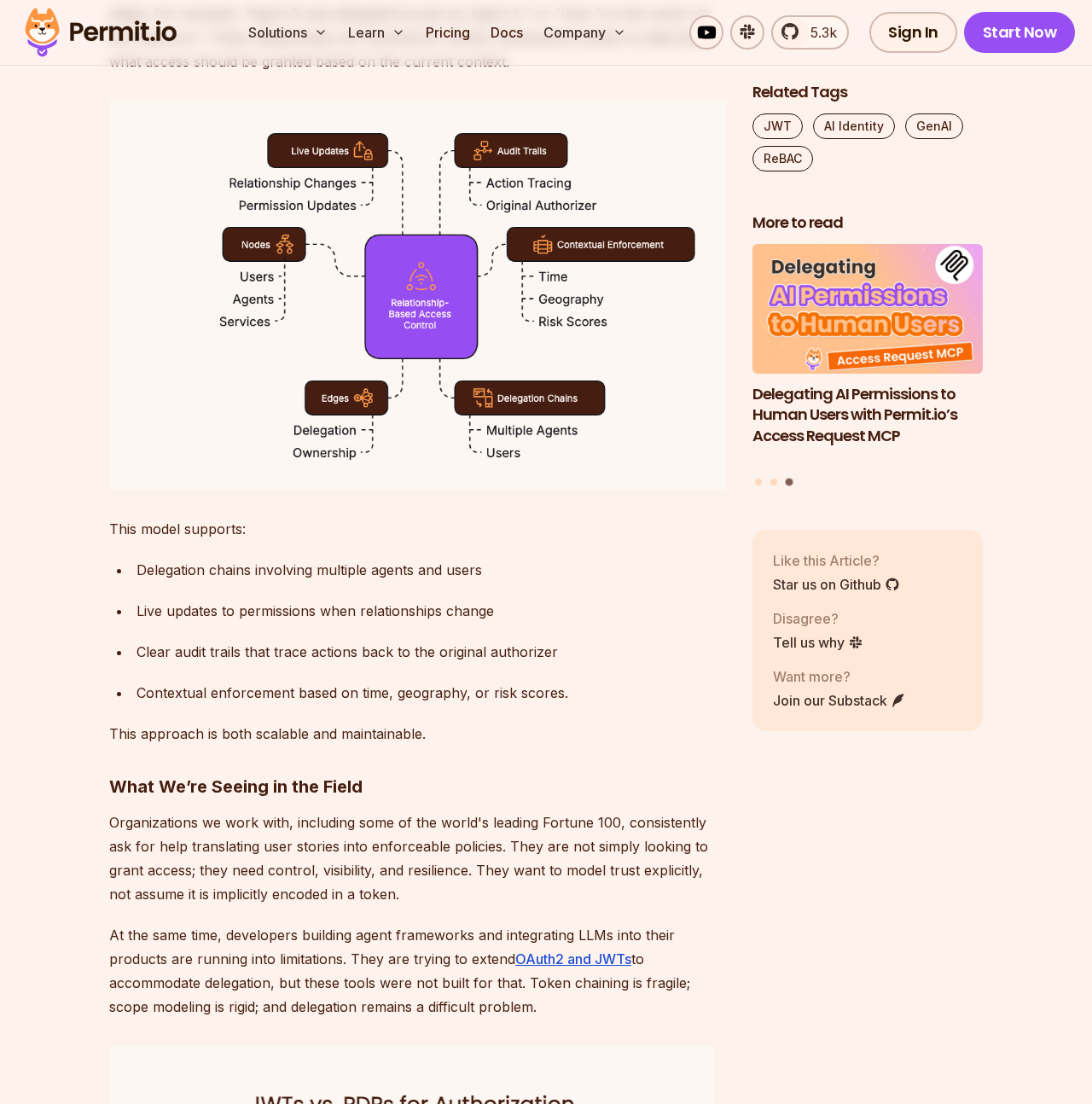 scroll, scrollTop: 2587, scrollLeft: 0, axis: vertical 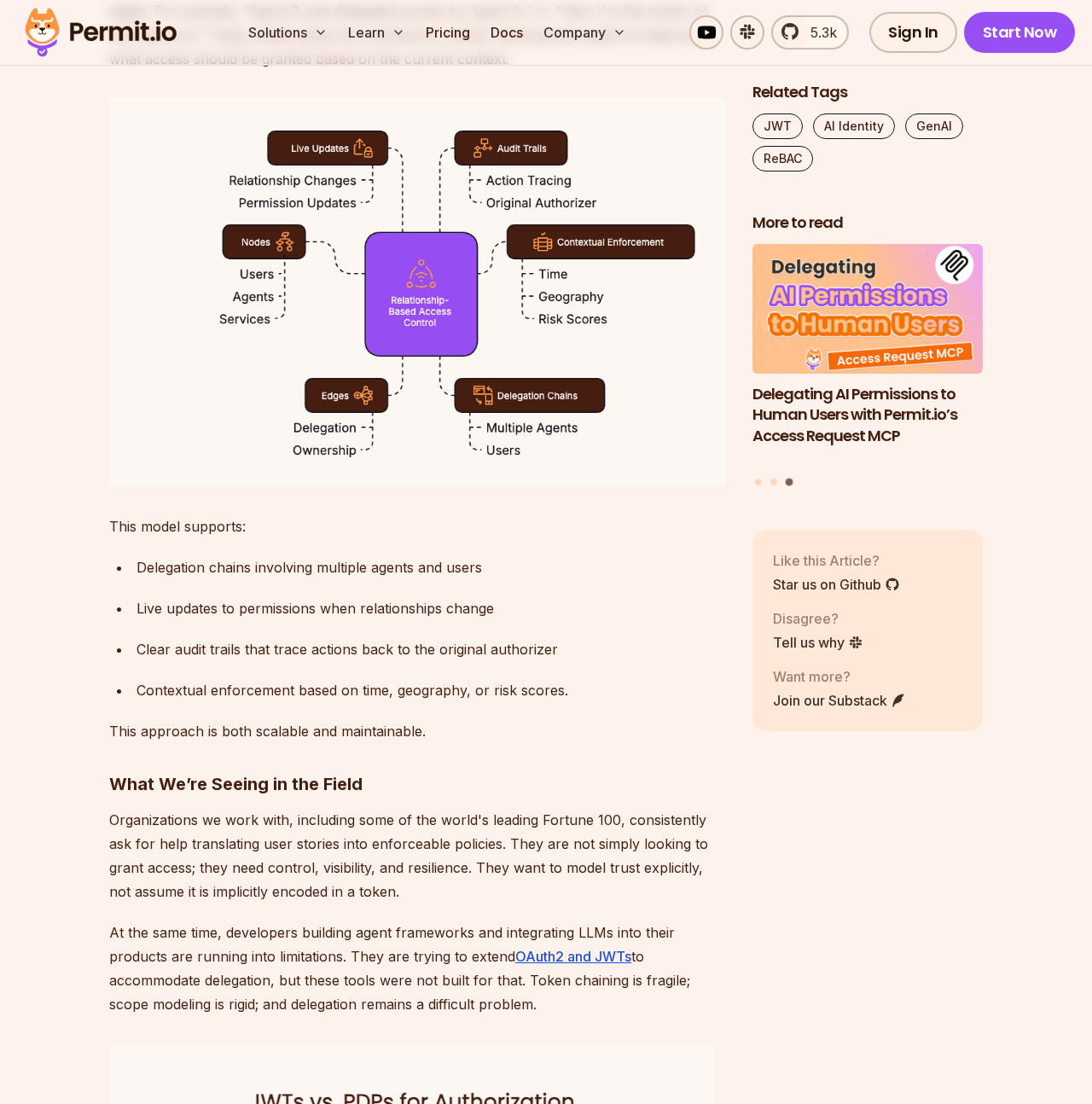 click on "This model supports:" at bounding box center [417, 526] 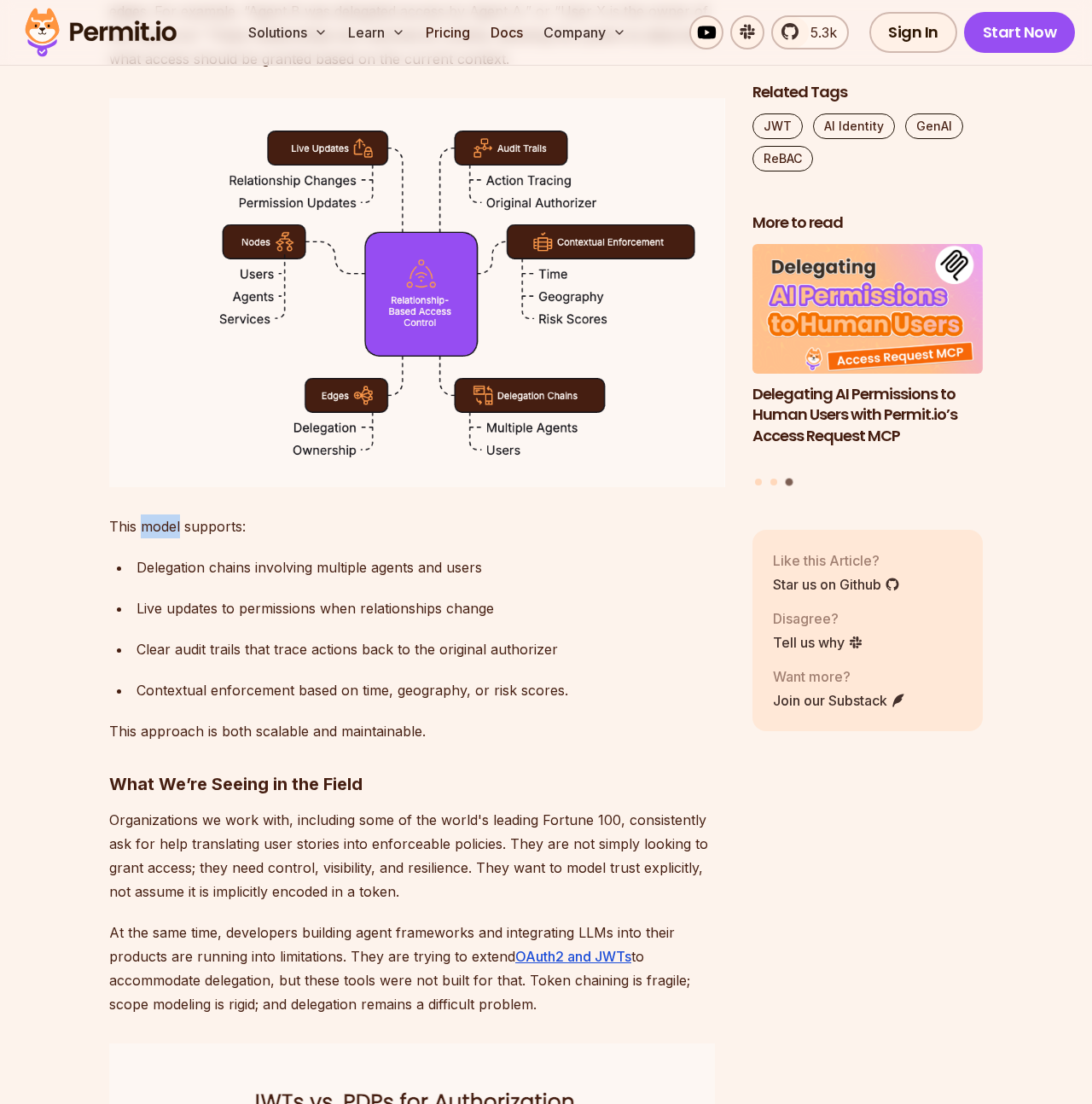 click on "This model supports:" at bounding box center [417, 526] 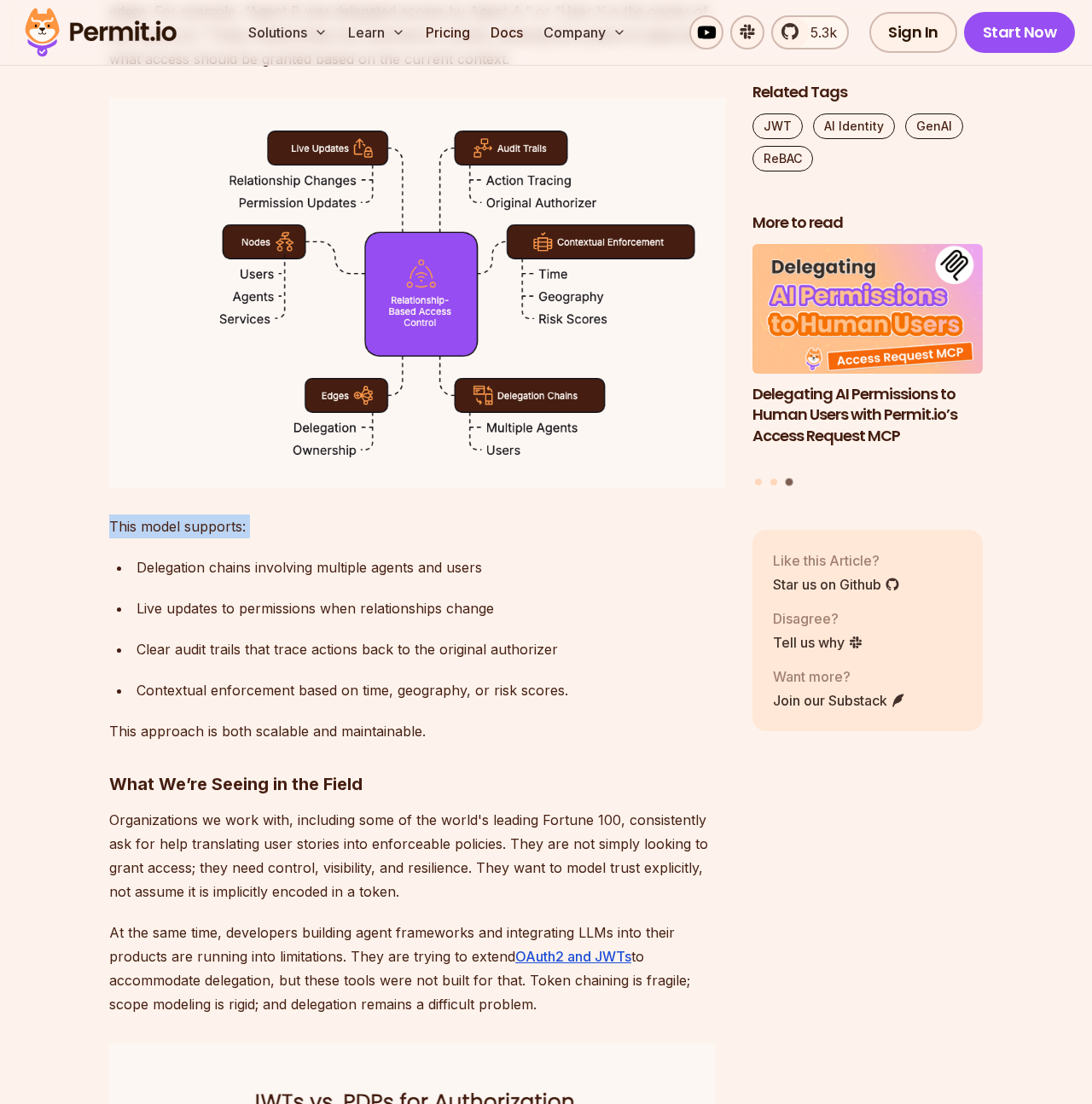 click on "This model supports:" at bounding box center [417, 526] 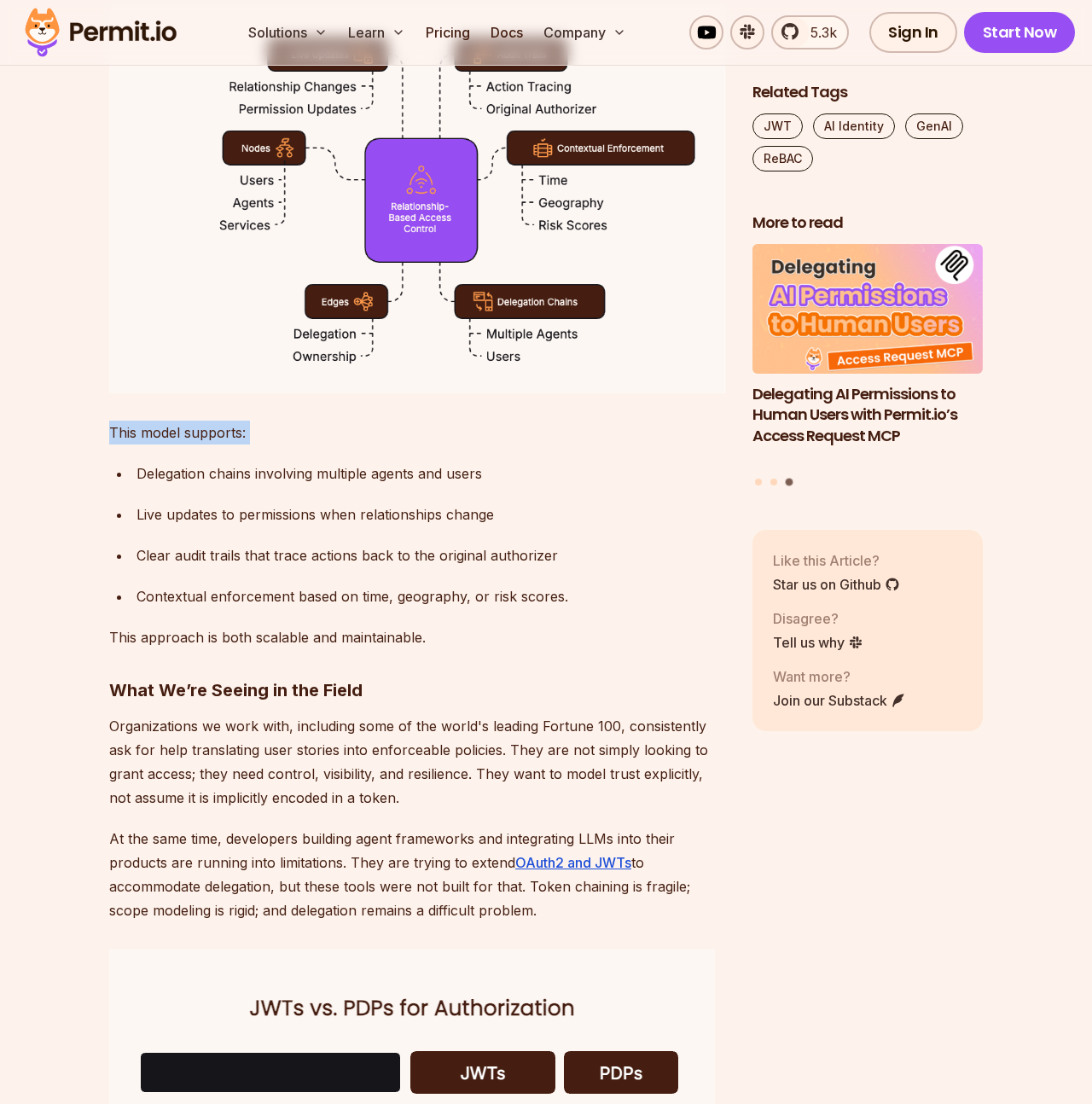 scroll, scrollTop: 2714, scrollLeft: 0, axis: vertical 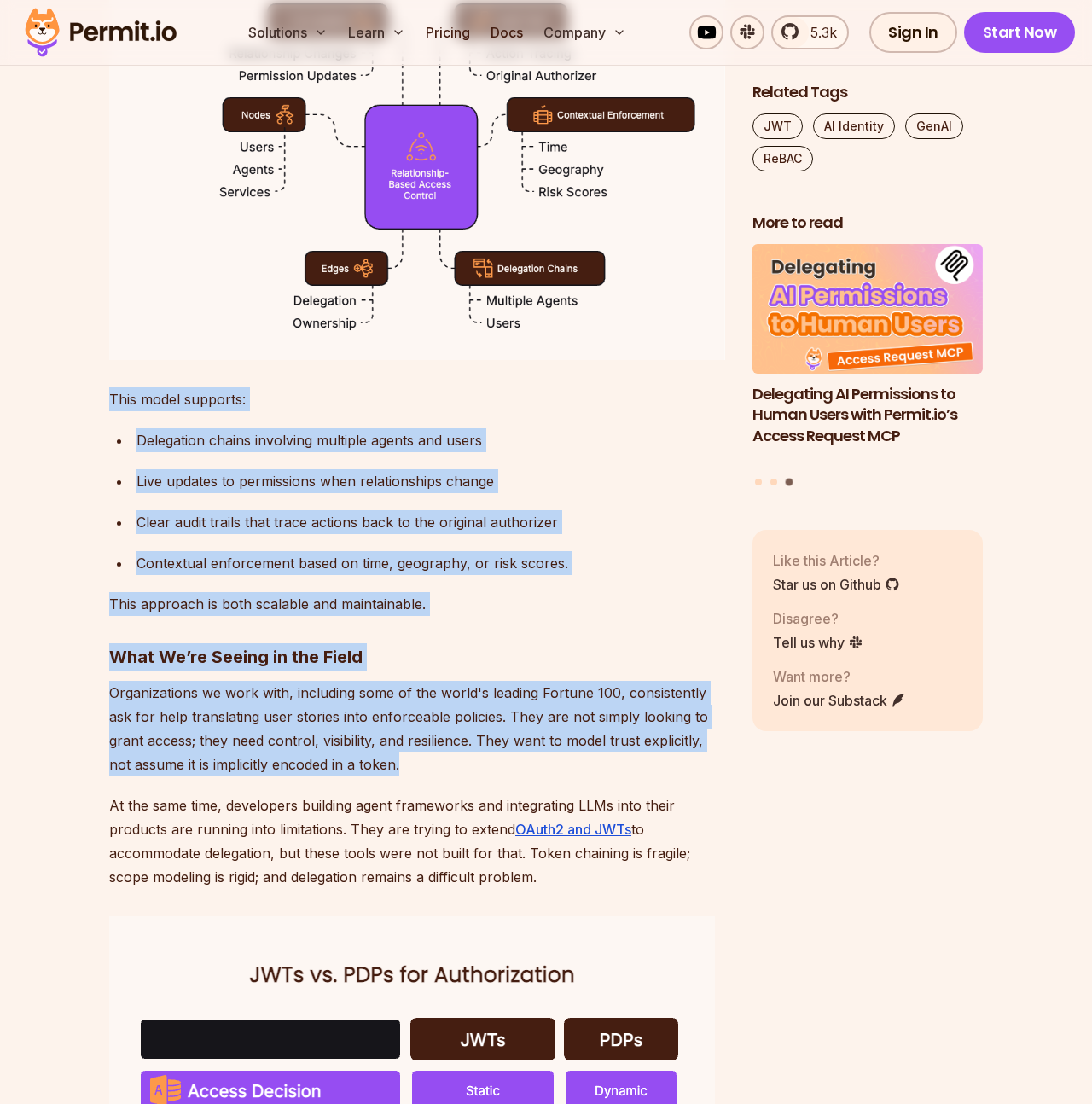 click on "At the same time, developers building agent frameworks and integrating LLMs into their products are running into limitations. They are trying to extend OAuth2 and JWTs to accommodate delegation, but these tools were not built for that. Token chaining is fragile; scope modeling is rigid; and delegation remains a difficult problem." at bounding box center [417, 841] 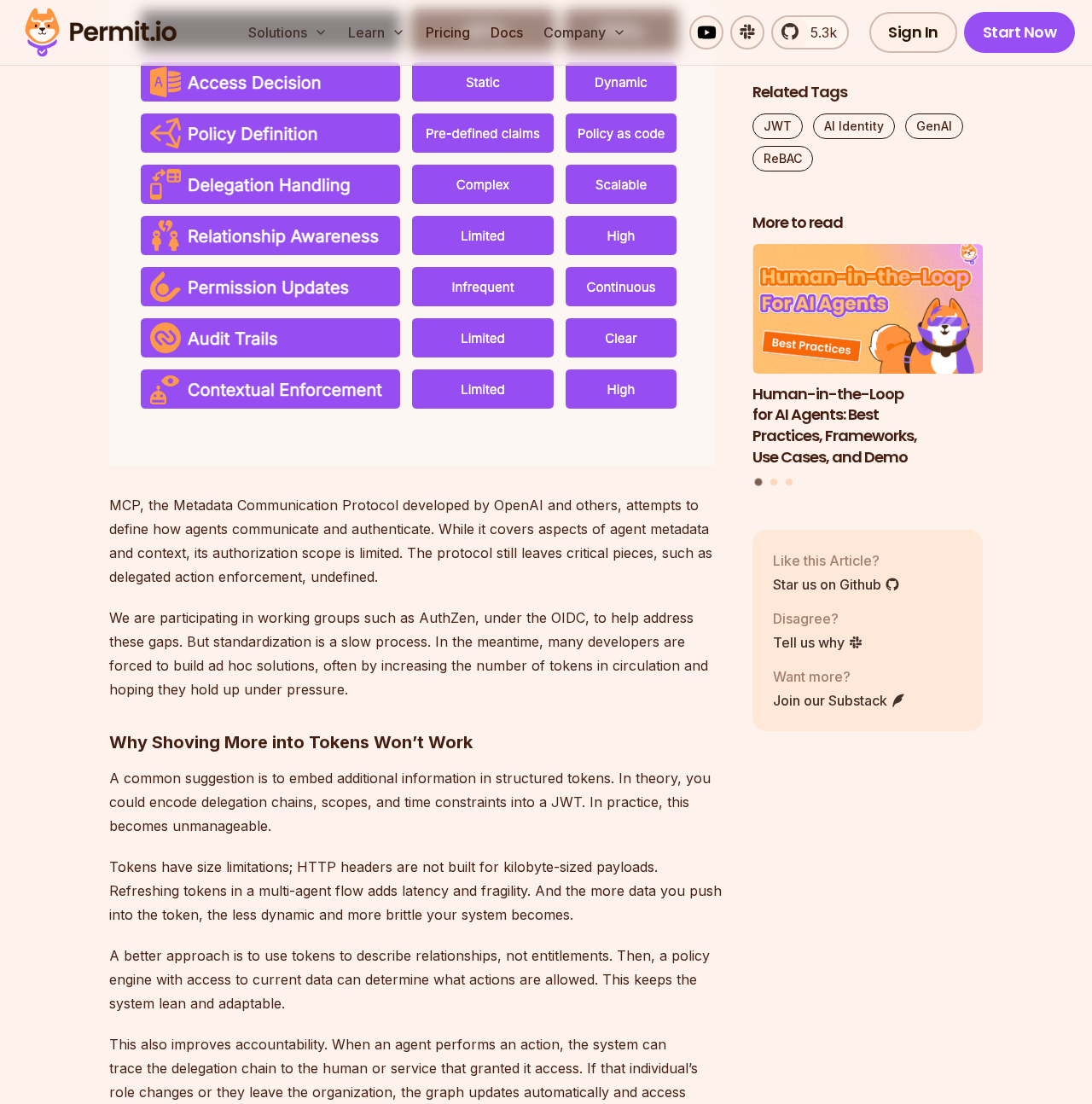 scroll, scrollTop: 3751, scrollLeft: 0, axis: vertical 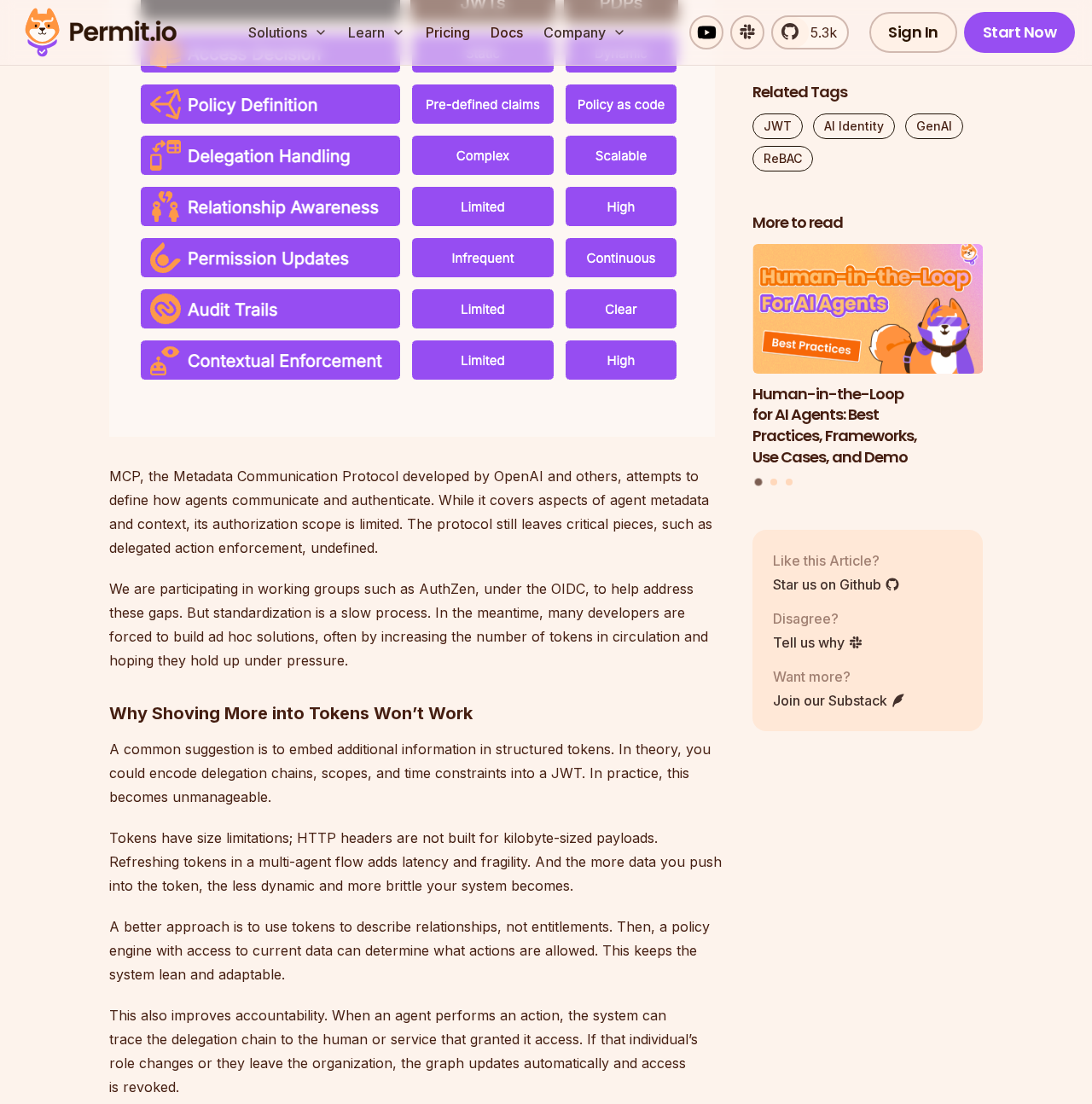 click on "MCP, the Metadata Communication Protocol developed by OpenAI and others, attempts to define how agents communicate and authenticate. While it covers aspects of agent metadata and context, its authorization scope is limited. The protocol still leaves critical pieces, such as delegated action enforcement, undefined." at bounding box center (417, 512) 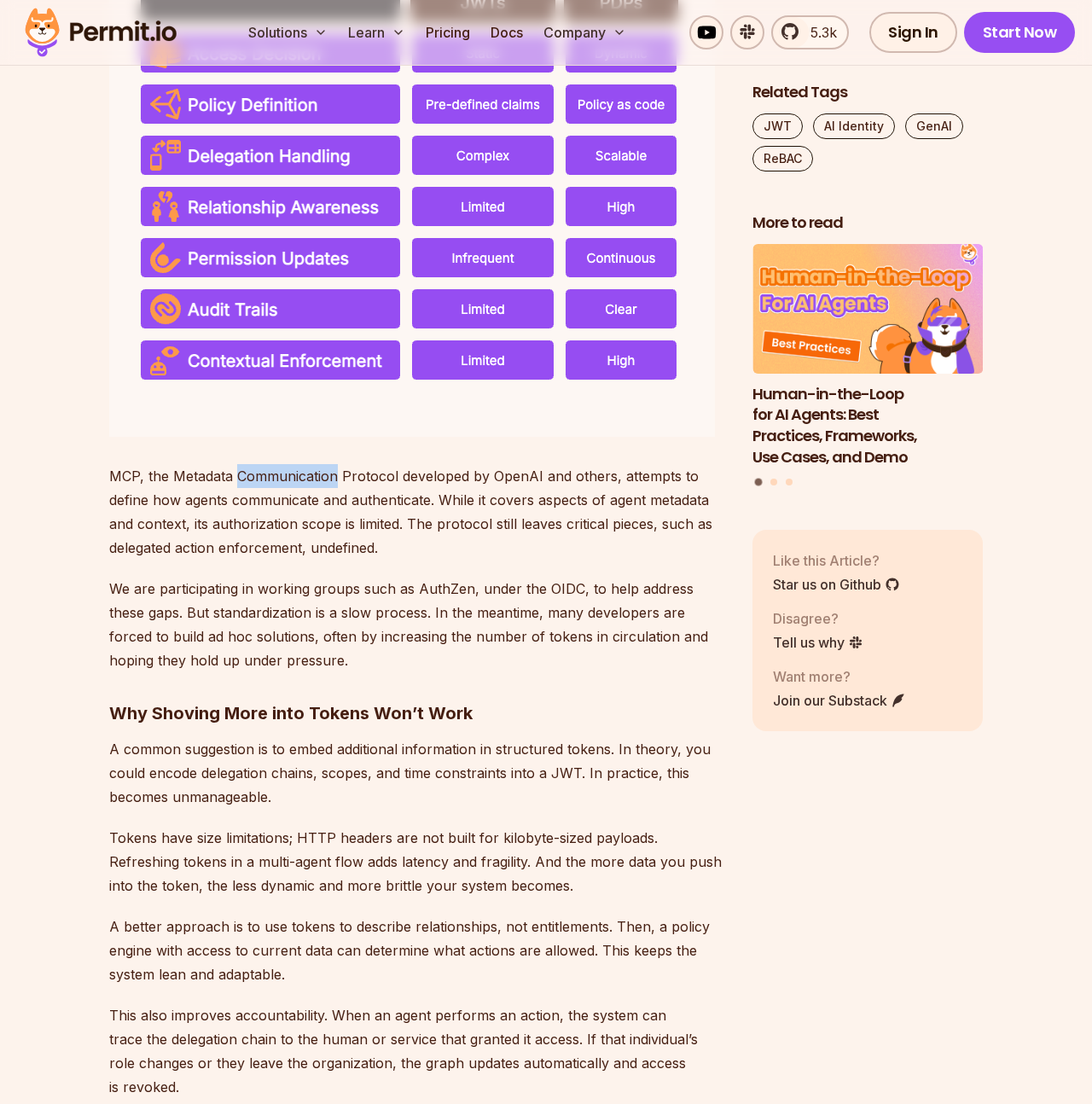 click on "MCP, the Metadata Communication Protocol developed by OpenAI and others, attempts to define how agents communicate and authenticate. While it covers aspects of agent metadata and context, its authorization scope is limited. The protocol still leaves critical pieces, such as delegated action enforcement, undefined." at bounding box center (417, 512) 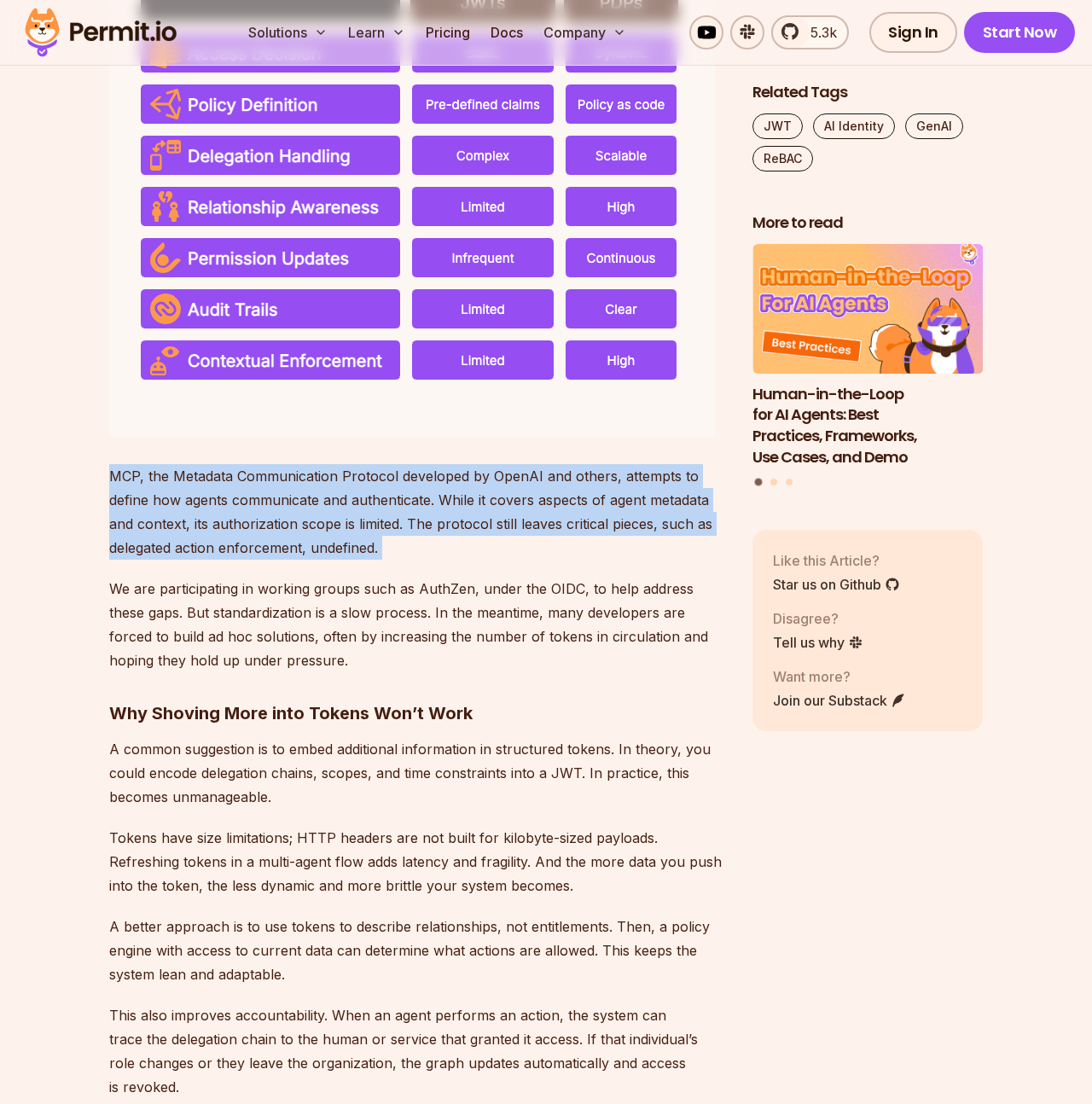 click on "MCP, the Metadata Communication Protocol developed by OpenAI and others, attempts to define how agents communicate and authenticate. While it covers aspects of agent metadata and context, its authorization scope is limited. The protocol still leaves critical pieces, such as delegated action enforcement, undefined." at bounding box center (417, 512) 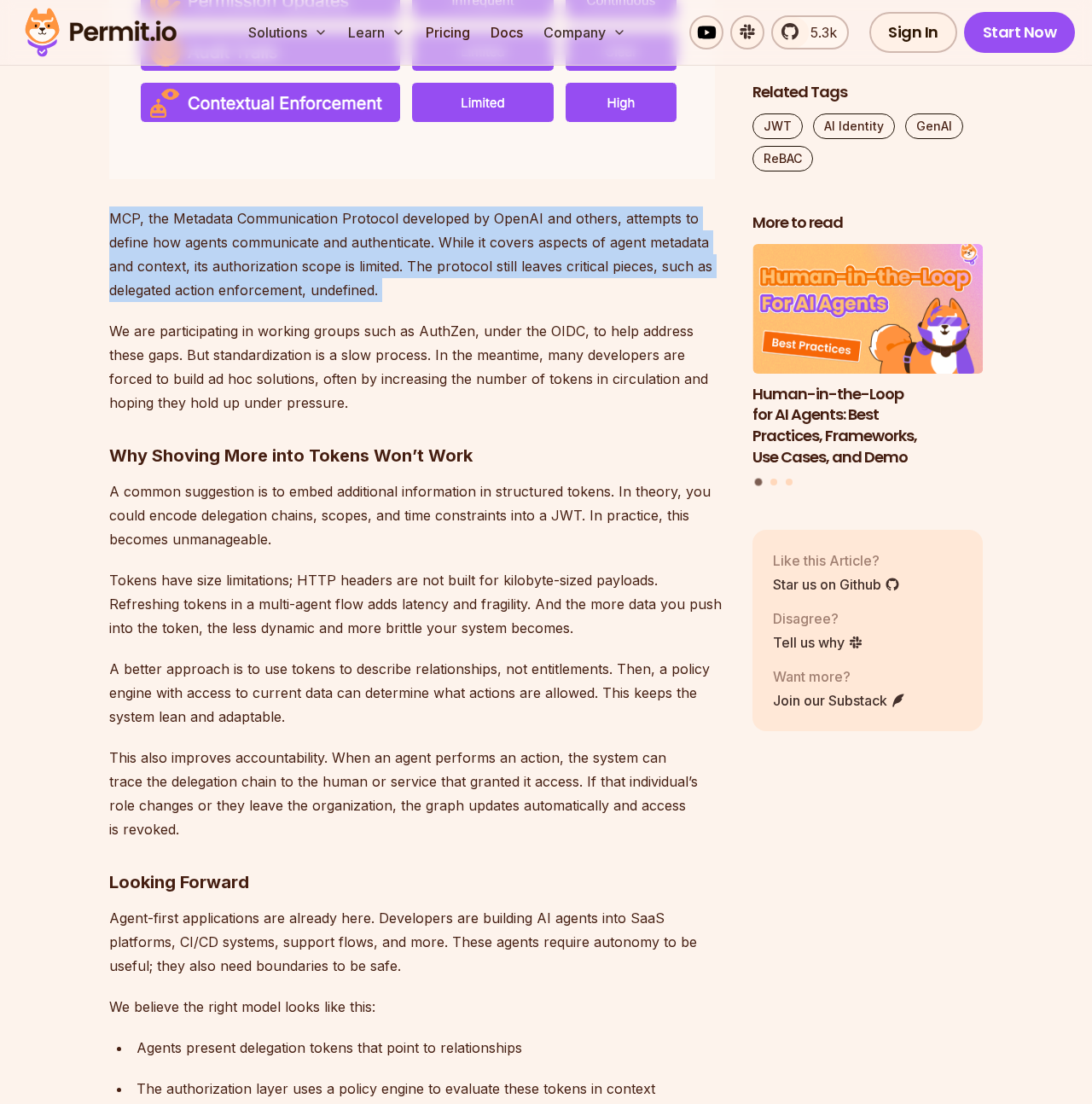 scroll, scrollTop: 4049, scrollLeft: 0, axis: vertical 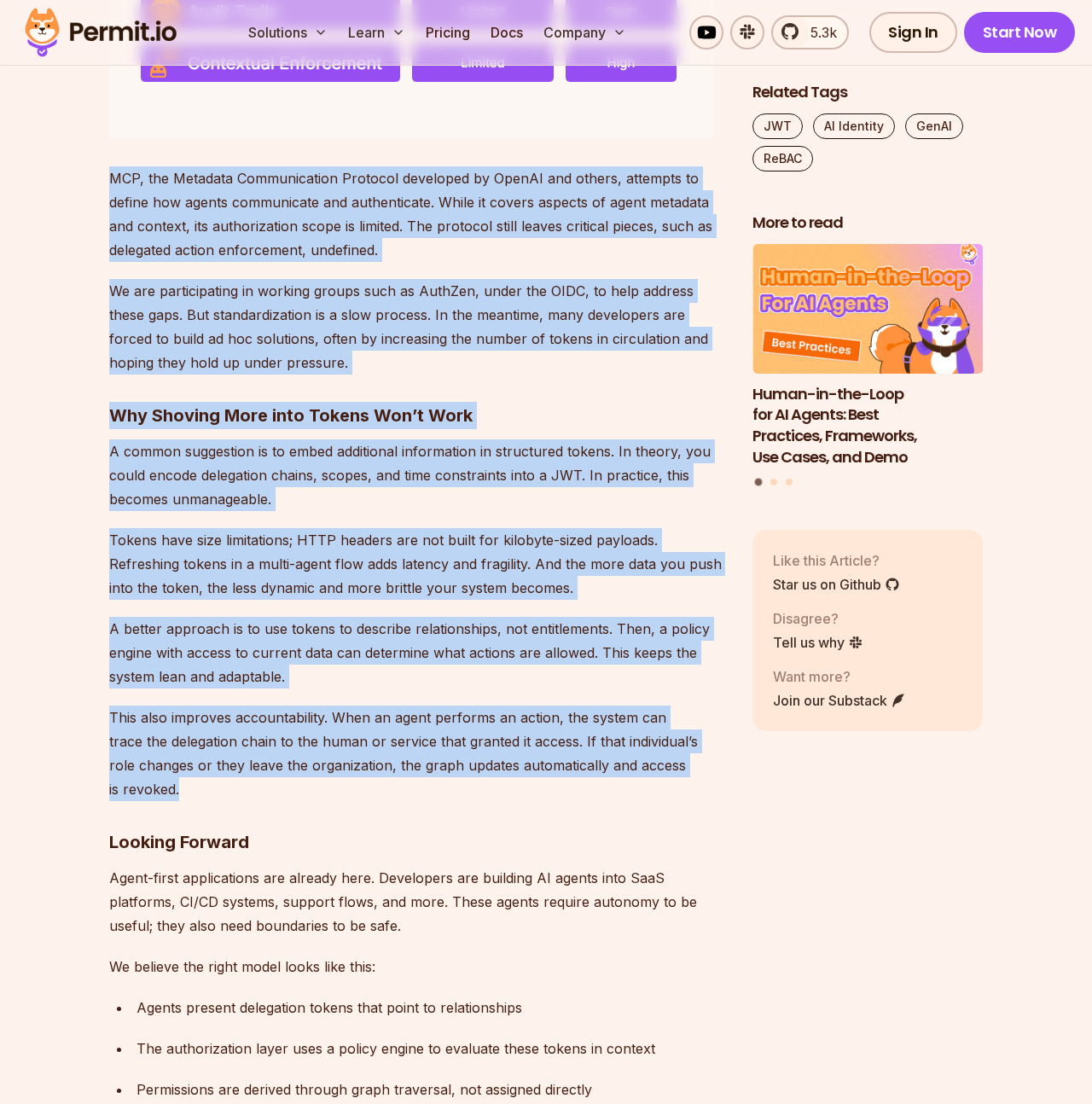 click on "This also improves accountability. When an agent performs an action, the system can trace the delegation chain to the human or service that granted it access. If that individual’s role changes or they leave the organization, the graph updates automatically and access is revoked." at bounding box center (417, 753) 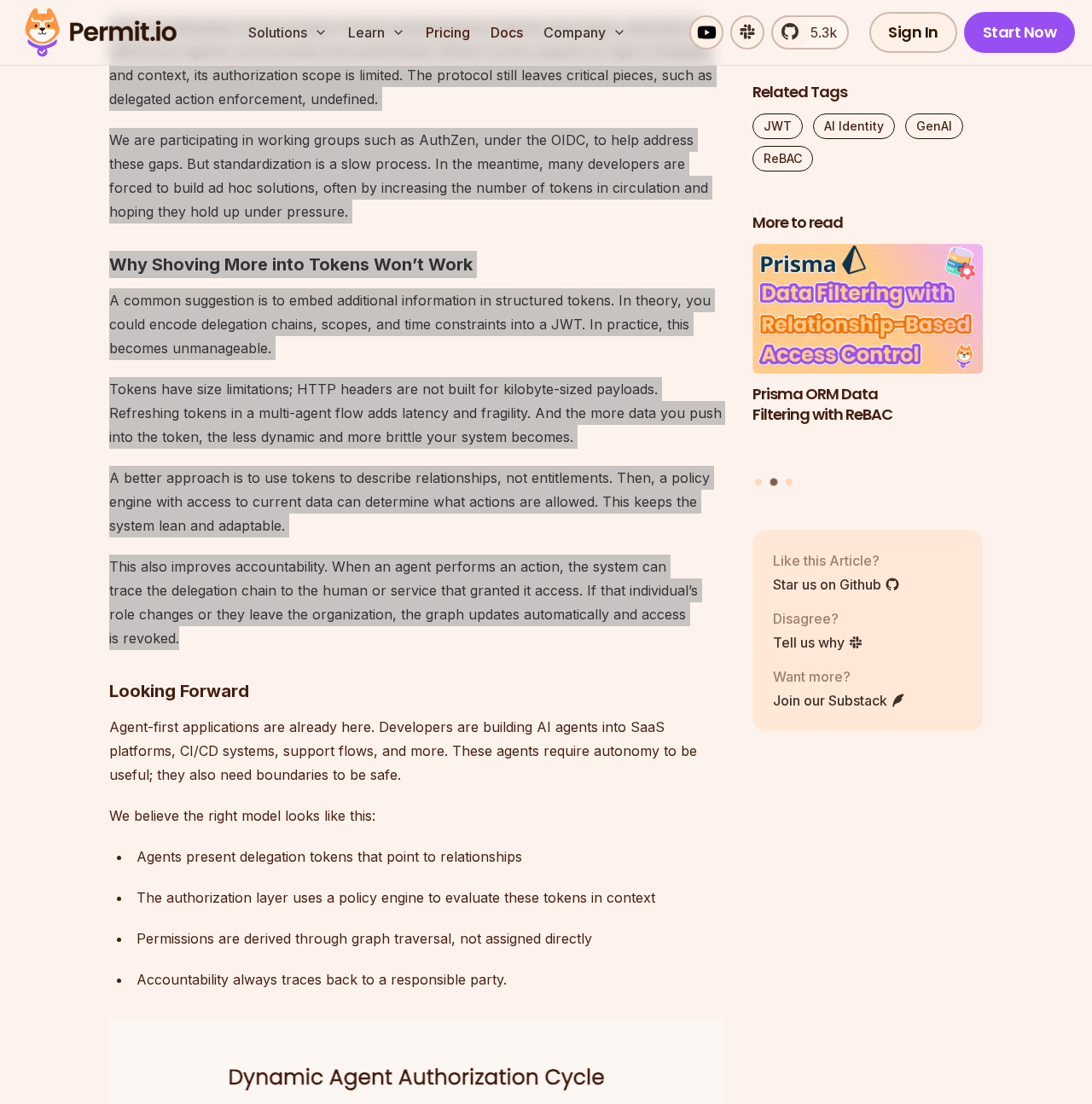 scroll, scrollTop: 4426, scrollLeft: 0, axis: vertical 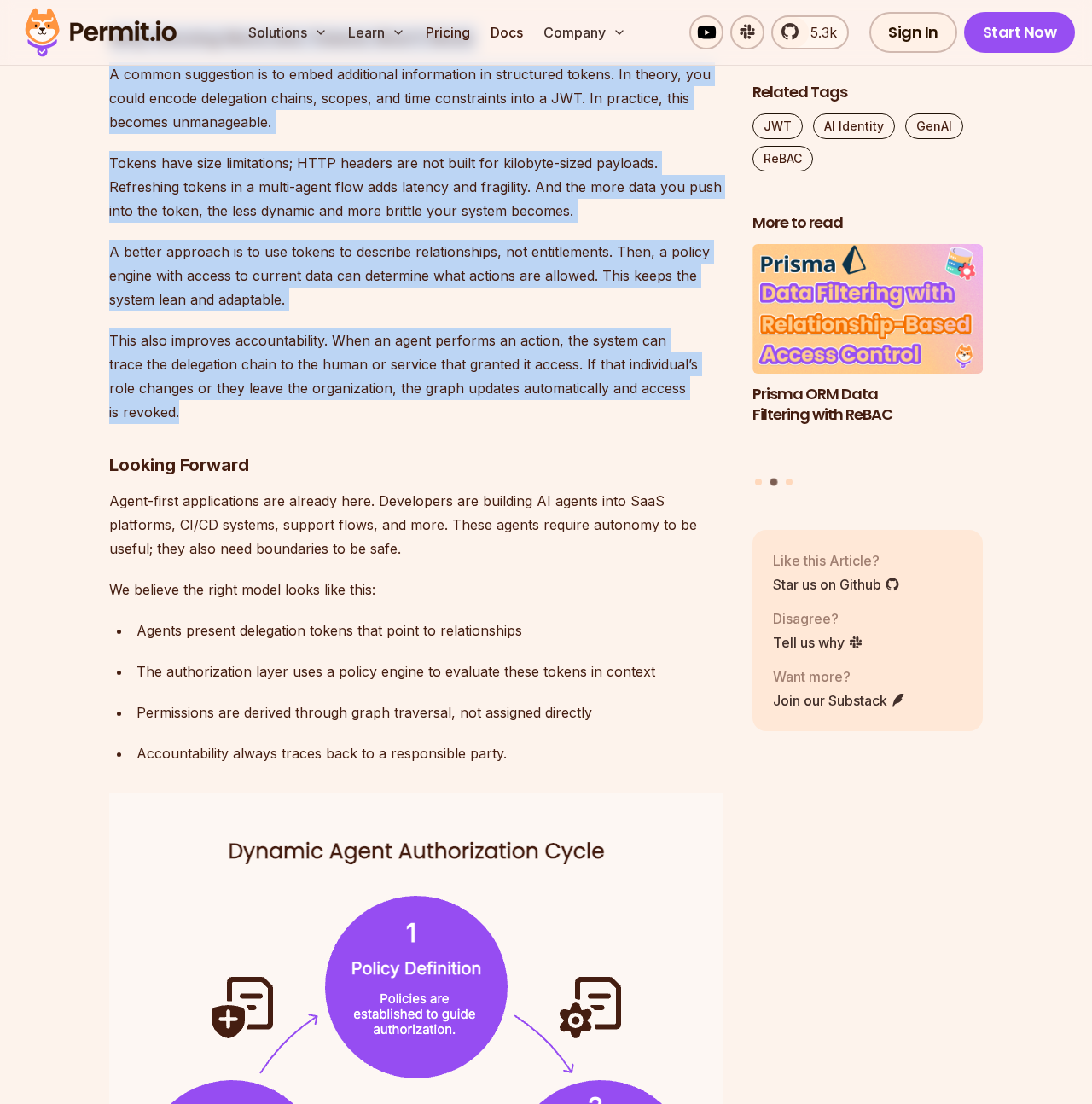 click on "Looking Forward" at bounding box center (179, 465) 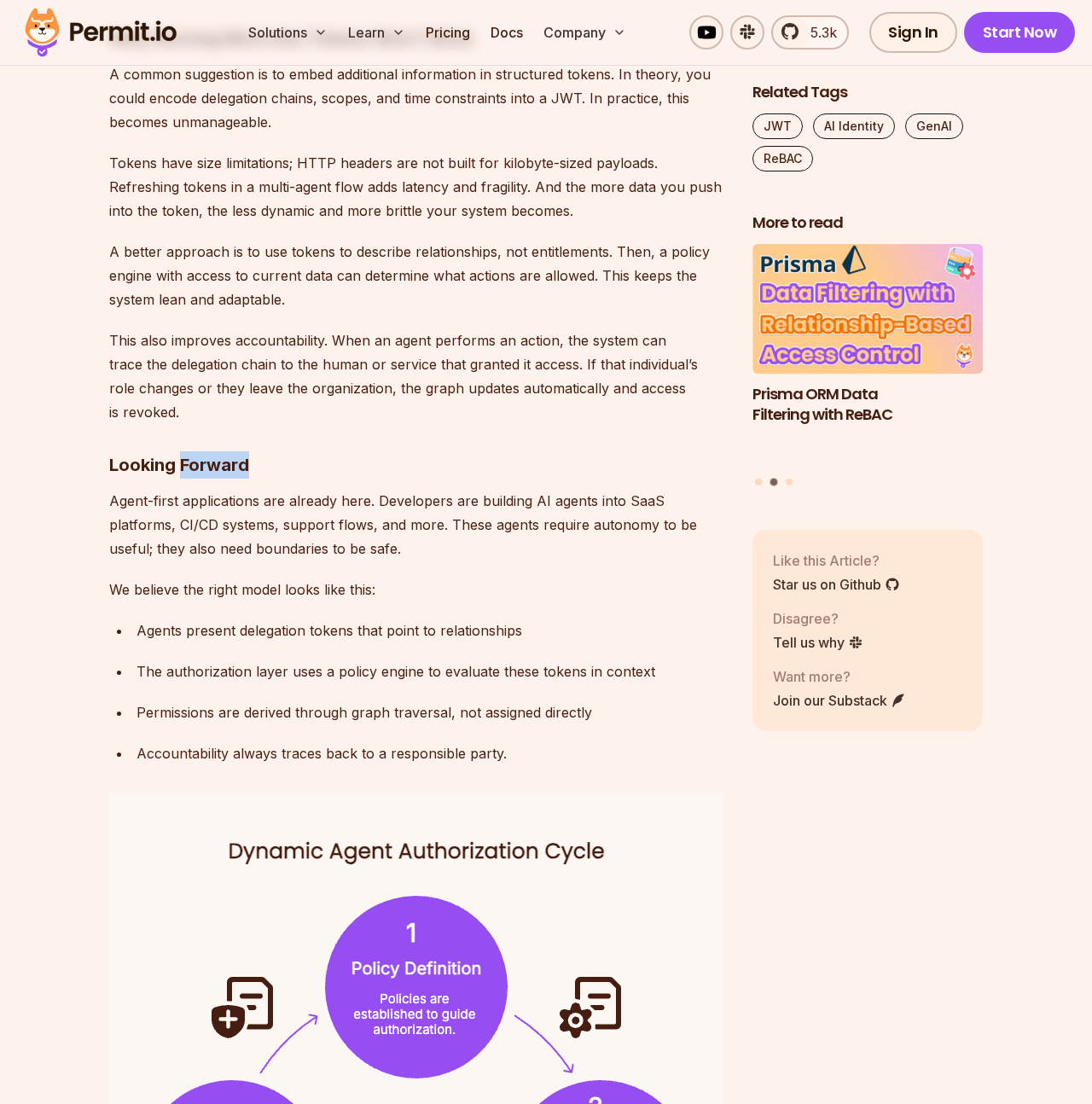 click on "Looking Forward" at bounding box center [179, 465] 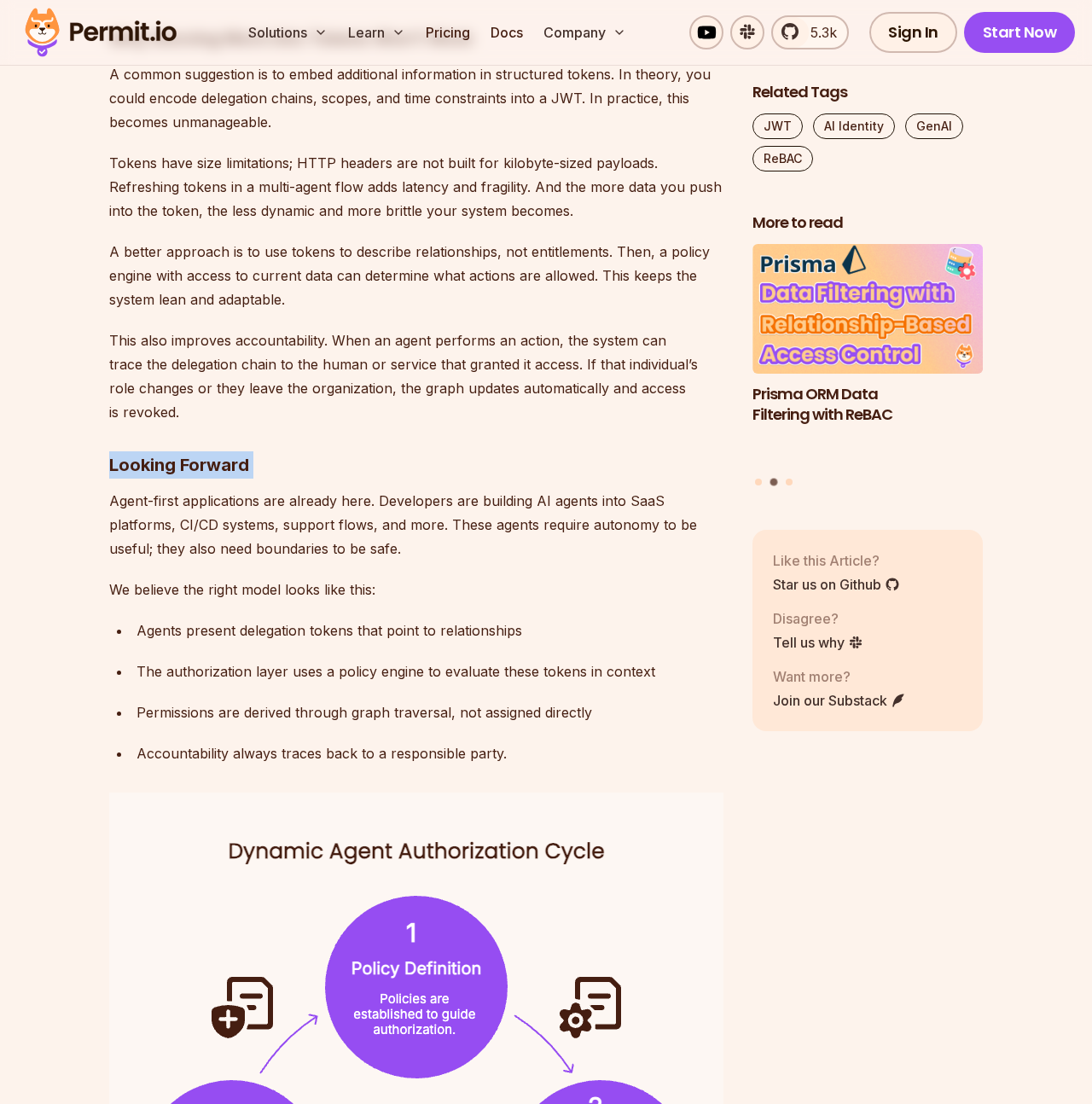 click on "Looking Forward" at bounding box center [179, 465] 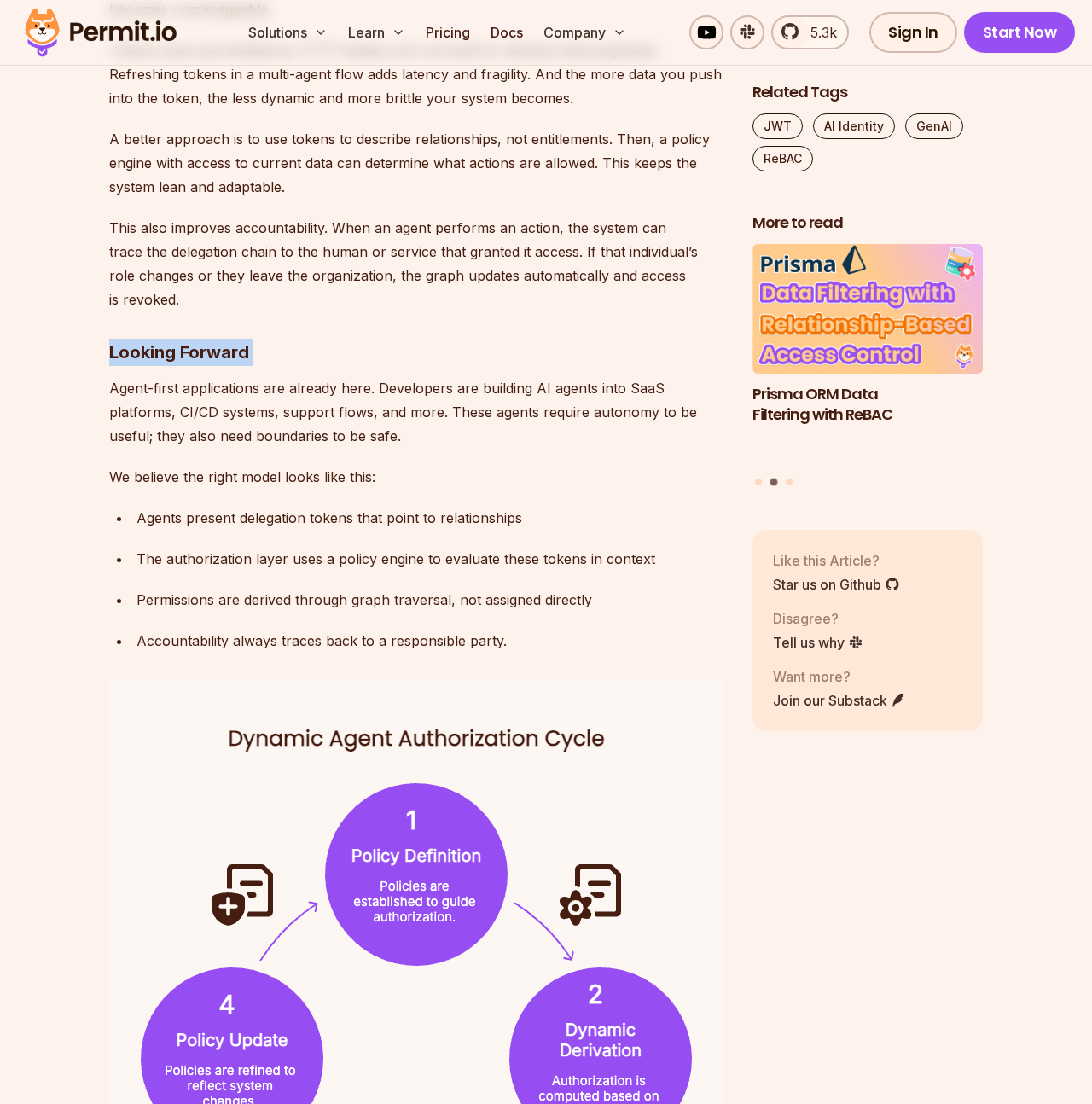 scroll, scrollTop: 4681, scrollLeft: 0, axis: vertical 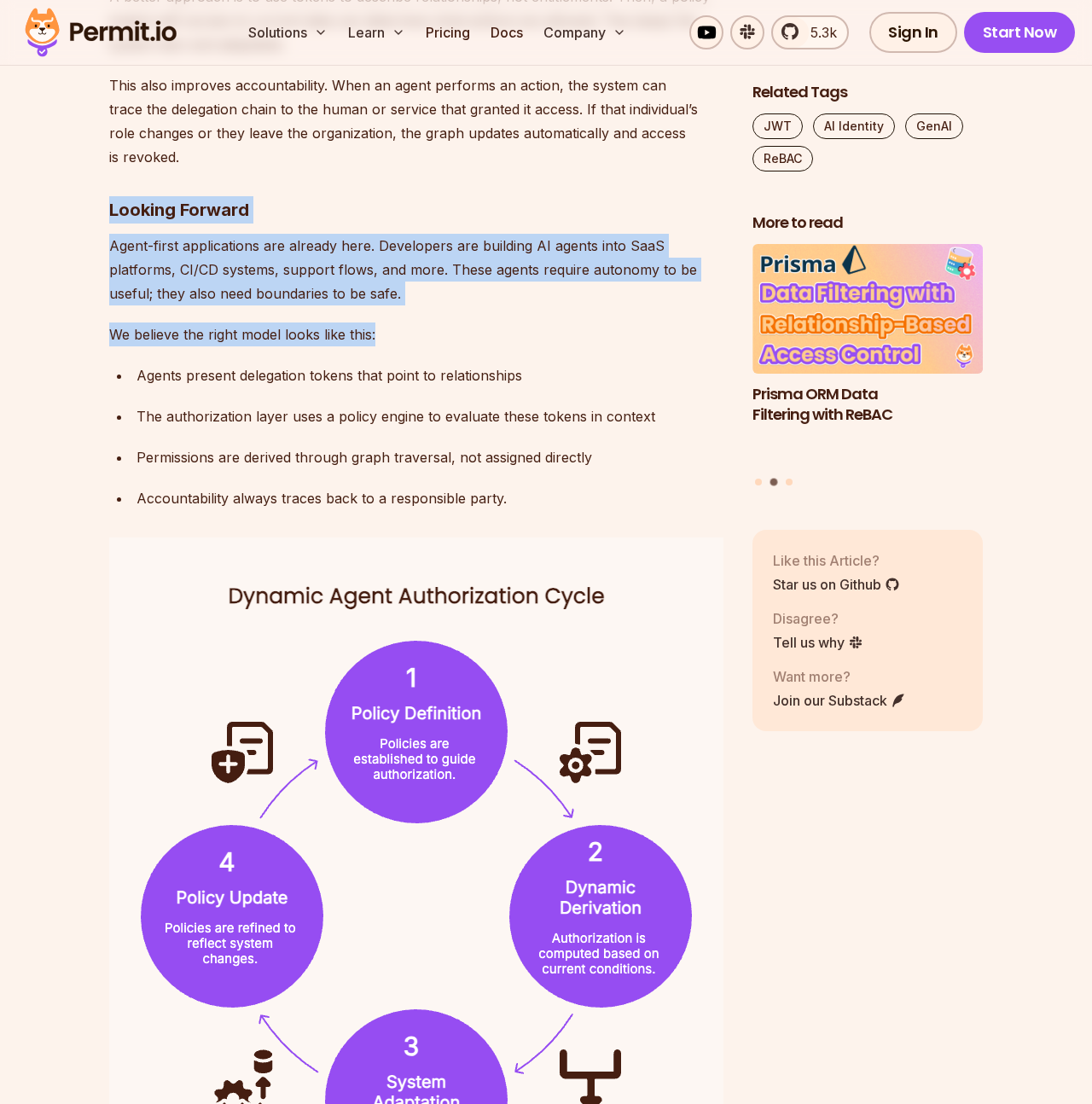 click on "Accountability always traces back to a responsible party." at bounding box center [431, 498] 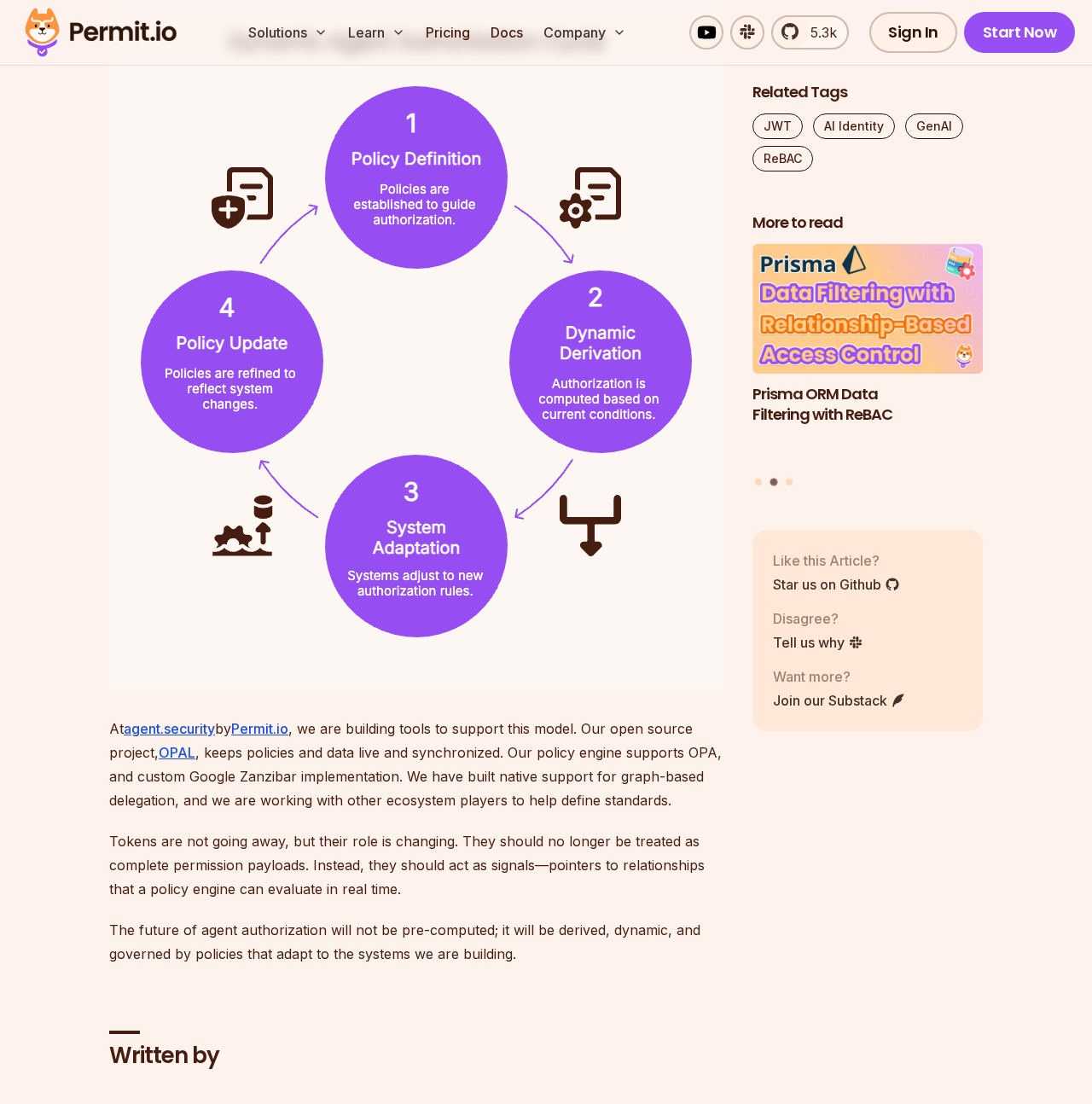 copy on "Looking Forward Agent-first applications are already here. Developers are building AI agents into SaaS platforms, CI/CD systems, support flows, and more. These agents require autonomy to be useful; they also need boundaries to be safe. We believe the right model looks like this:" 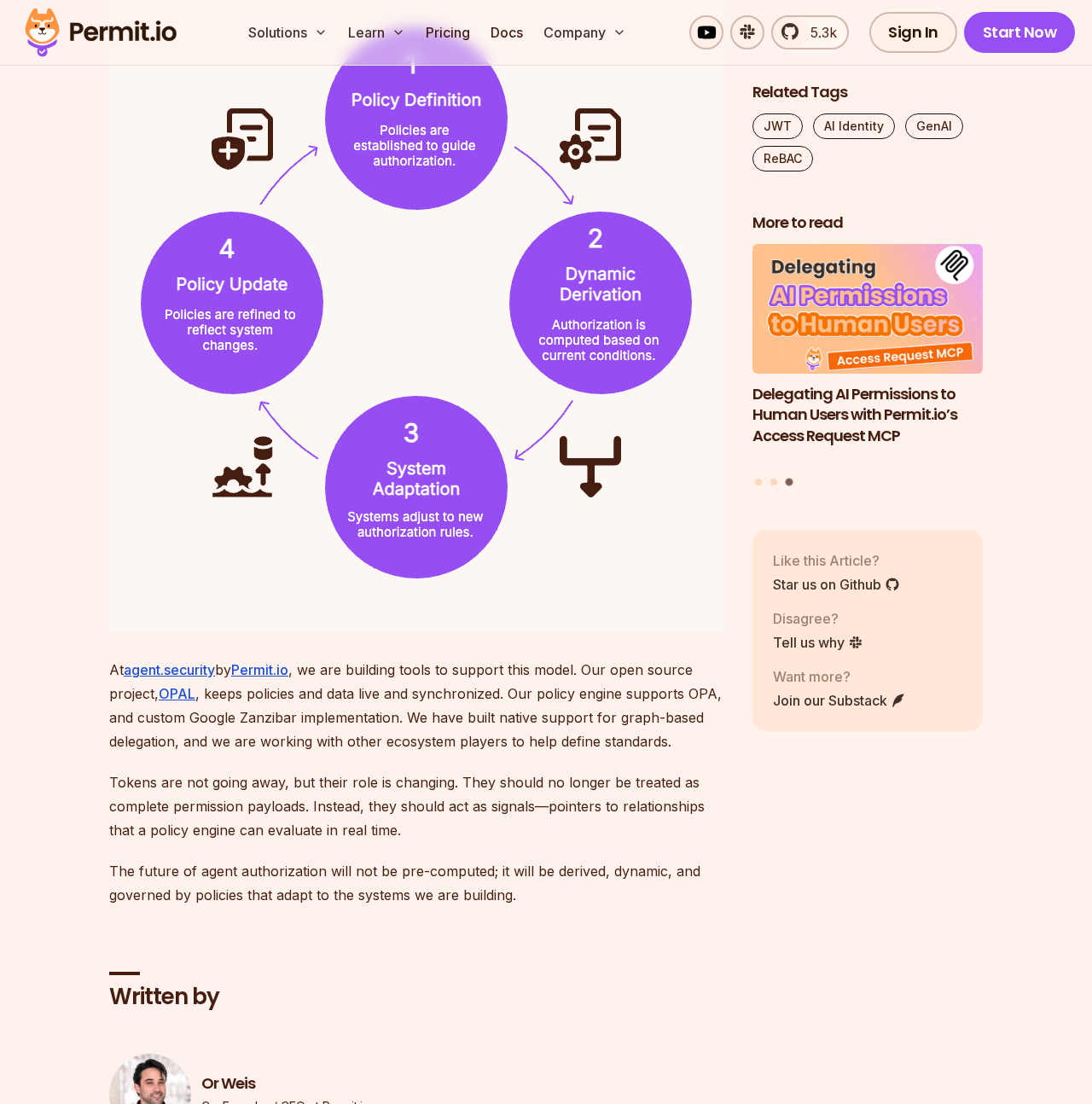 scroll, scrollTop: 5438, scrollLeft: 0, axis: vertical 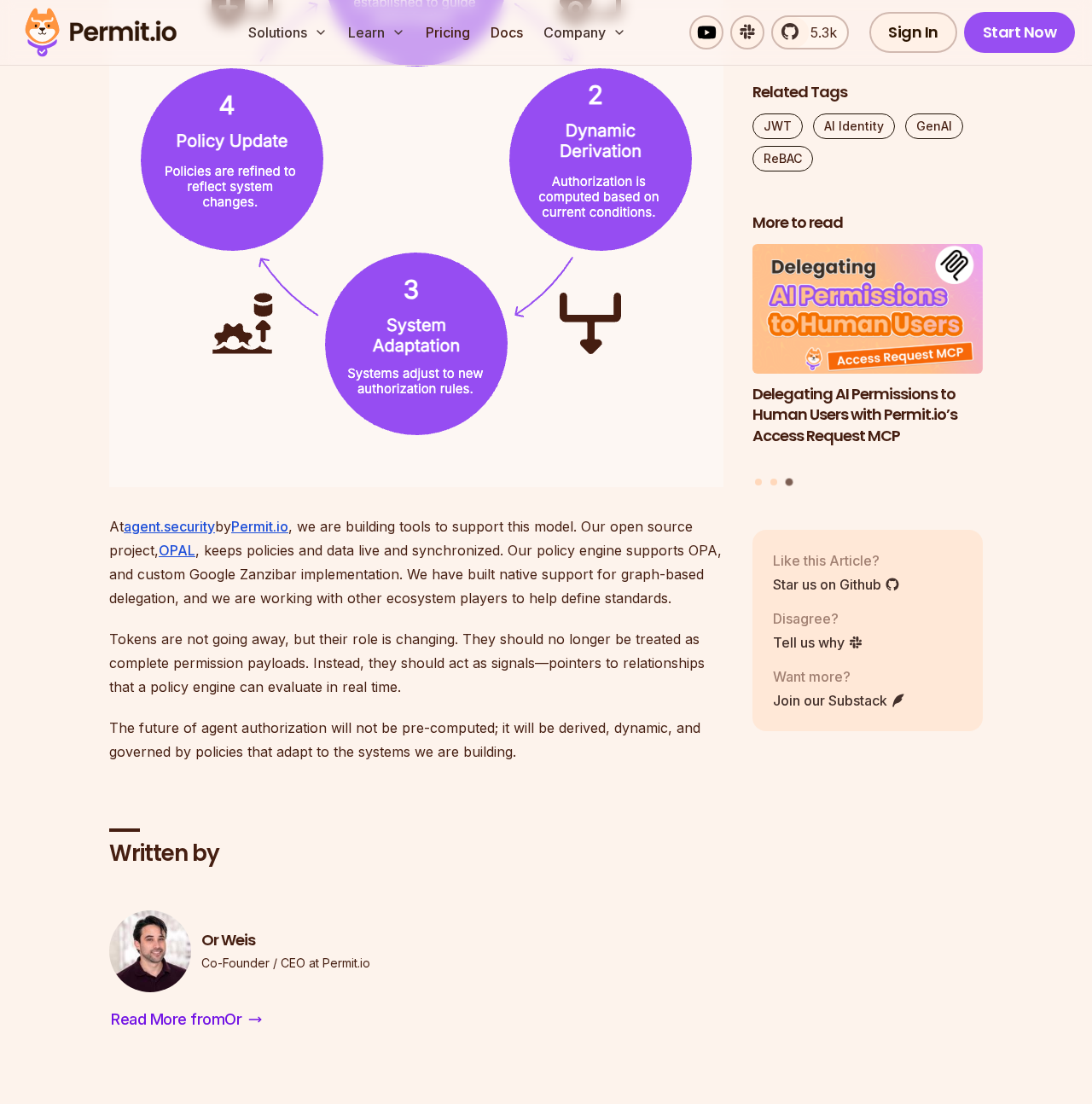 click on "At agent.security by Permit.io, we are building tools to support this model. Our open source project, OPAL, keeps policies and data live and synchronized. Our policy engine supports OPA, and custom Google Zanzibar implementation. We have built native support for graph-based delegation, and we are working with other ecosystem players to help define standards." at bounding box center (417, 562) 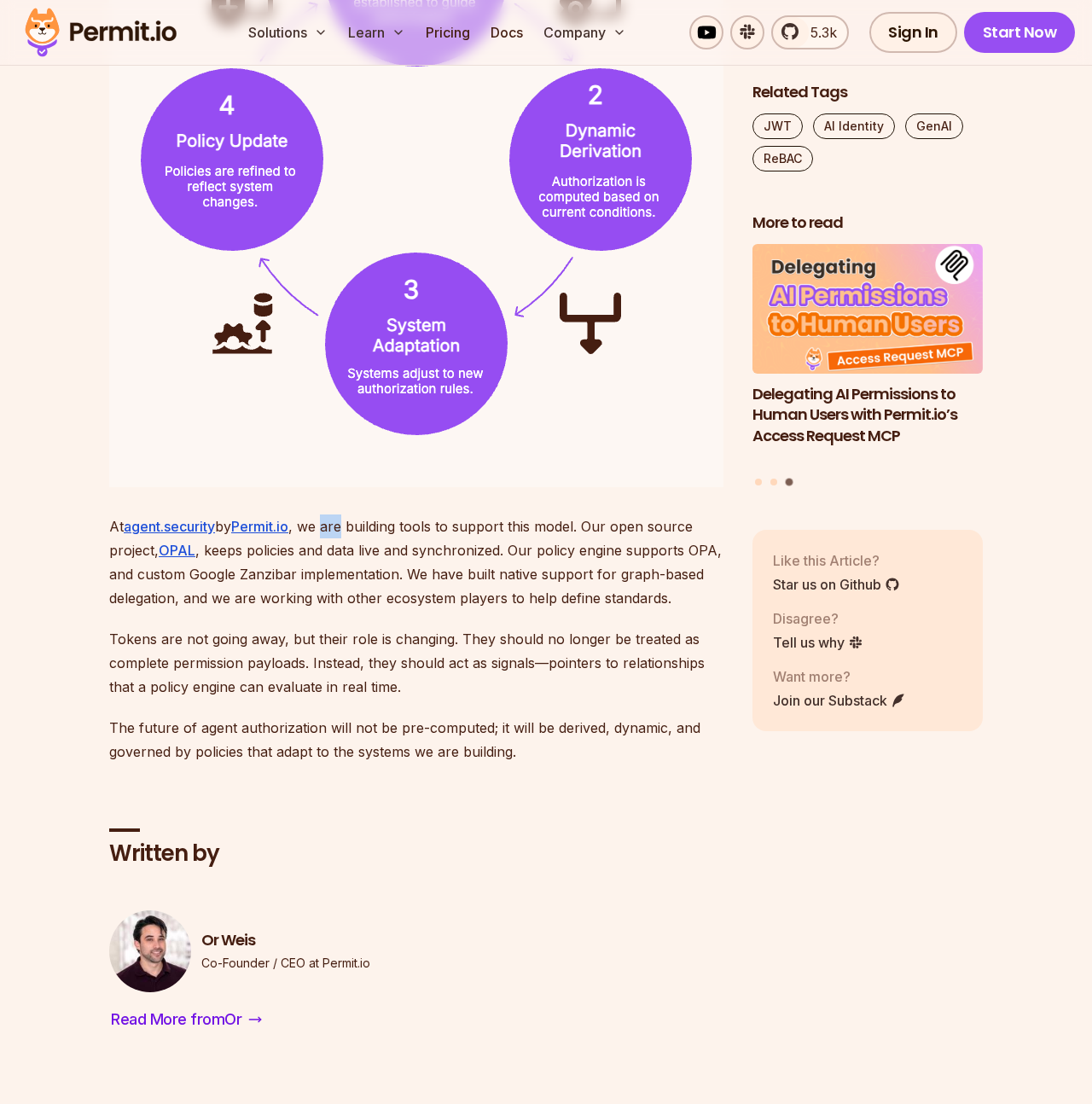 click on "At agent.security by Permit.io, we are building tools to support this model. Our open source project, OPAL, keeps policies and data live and synchronized. Our policy engine supports OPA, and custom Google Zanzibar implementation. We have built native support for graph-based delegation, and we are working with other ecosystem players to help define standards." at bounding box center [417, 562] 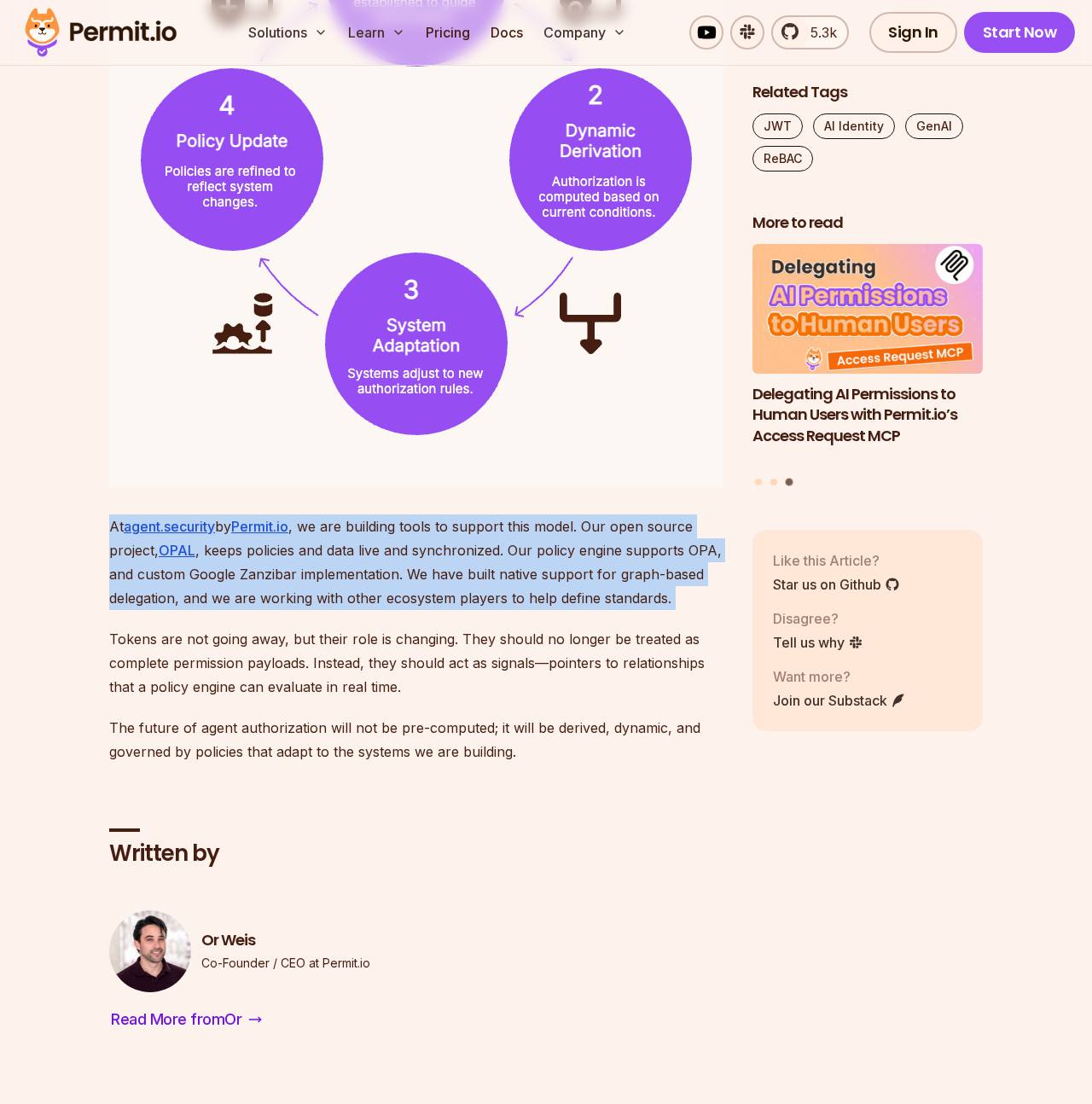 click on "At agent.security by Permit.io, we are building tools to support this model. Our open source project, OPAL, keeps policies and data live and synchronized. Our policy engine supports OPA, and custom Google Zanzibar implementation. We have built native support for graph-based delegation, and we are working with other ecosystem players to help define standards." at bounding box center [417, 562] 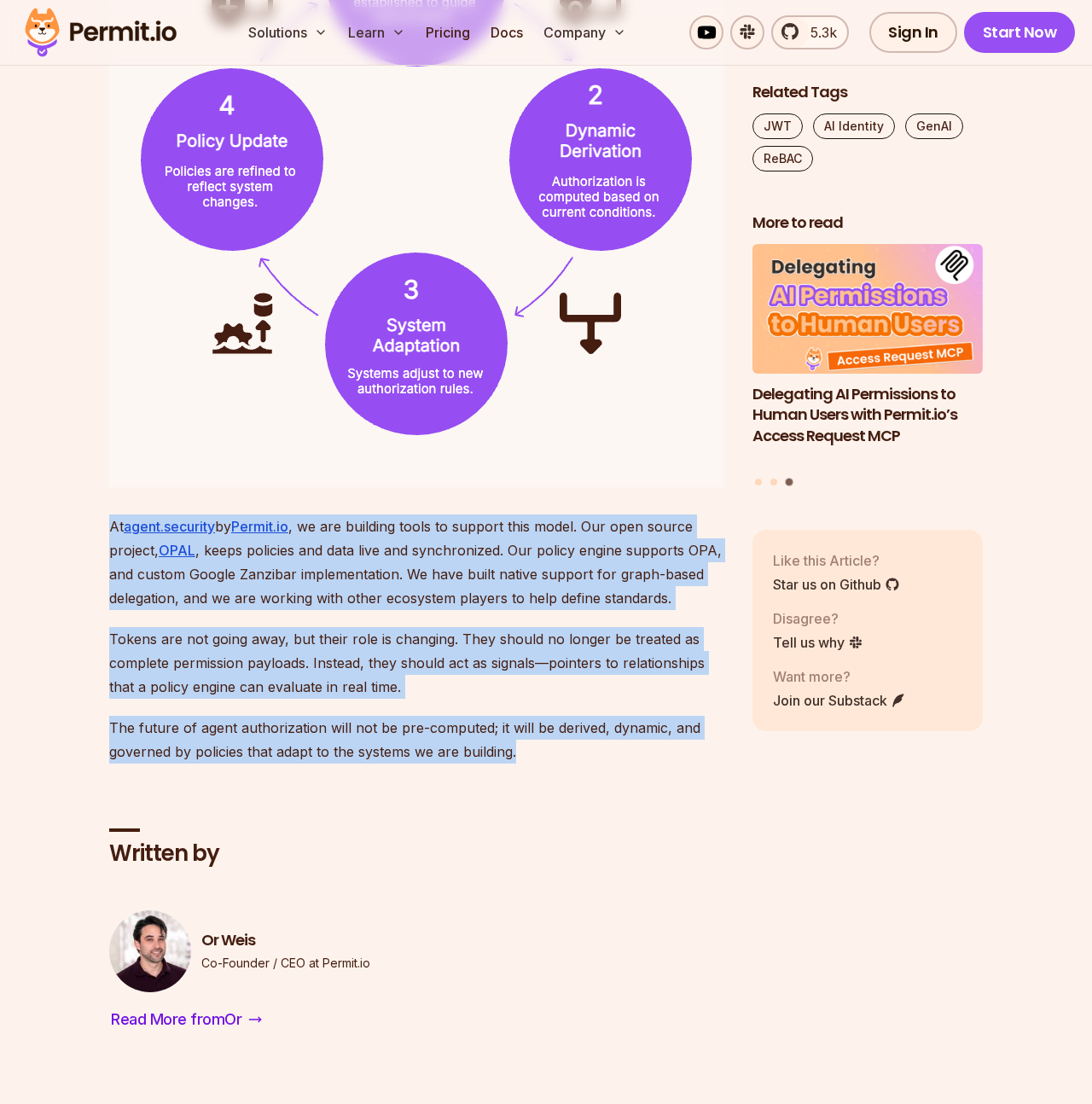 click on "The future of agent authorization will not be pre-computed; it will be derived, dynamic, and governed by policies that adapt to the systems we are building." at bounding box center (417, 740) 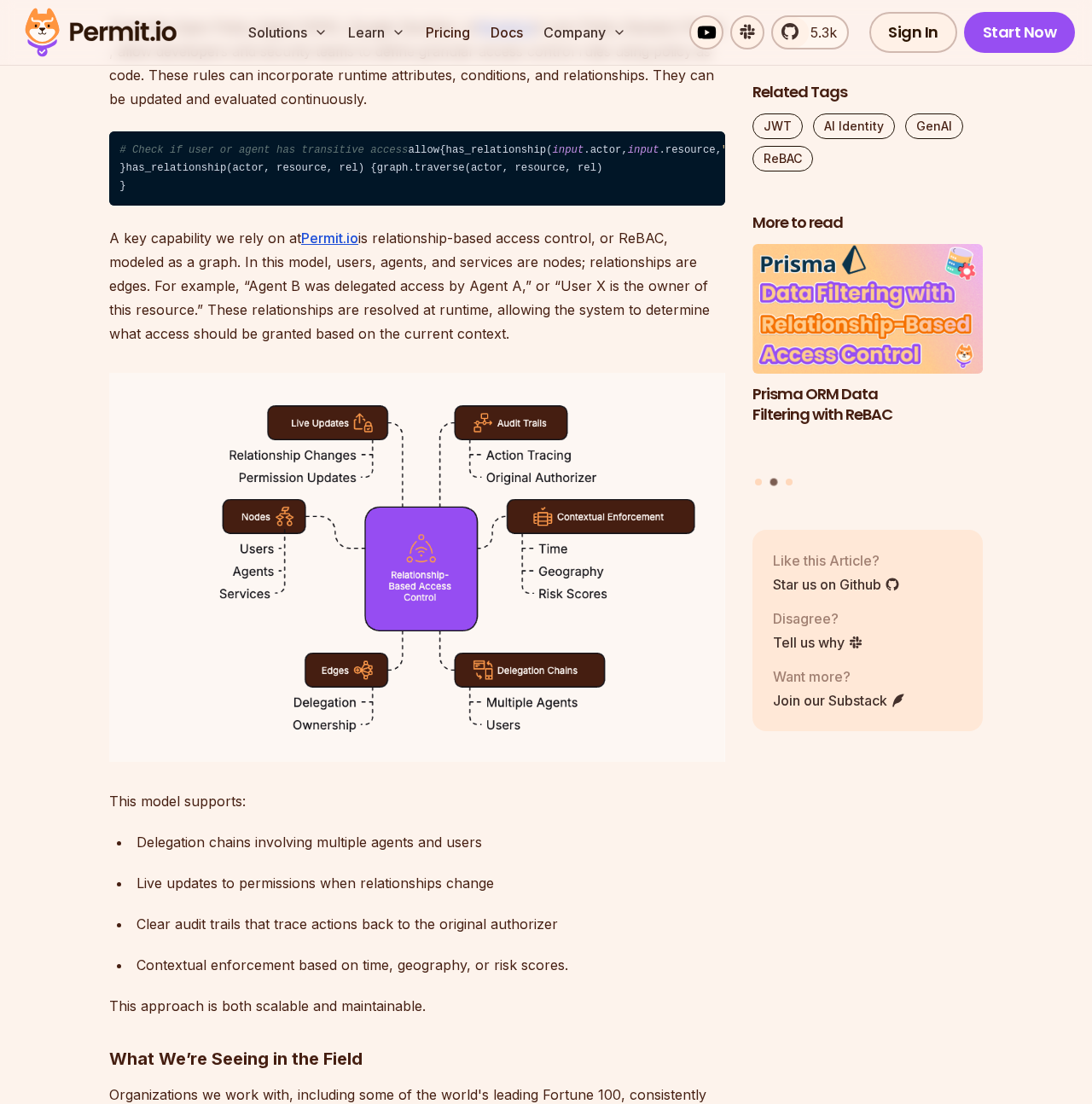 scroll, scrollTop: 2406, scrollLeft: 0, axis: vertical 